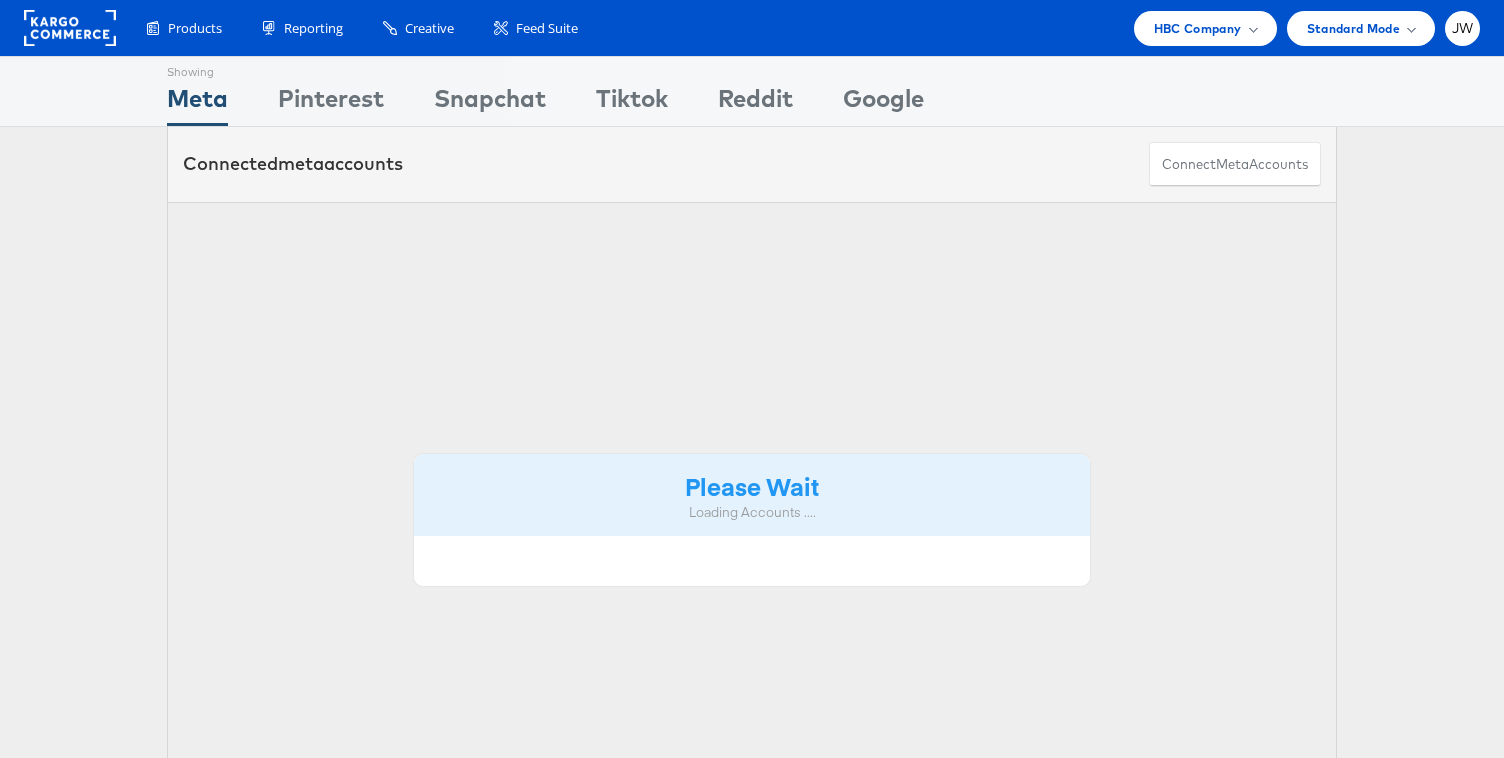 scroll, scrollTop: 0, scrollLeft: 0, axis: both 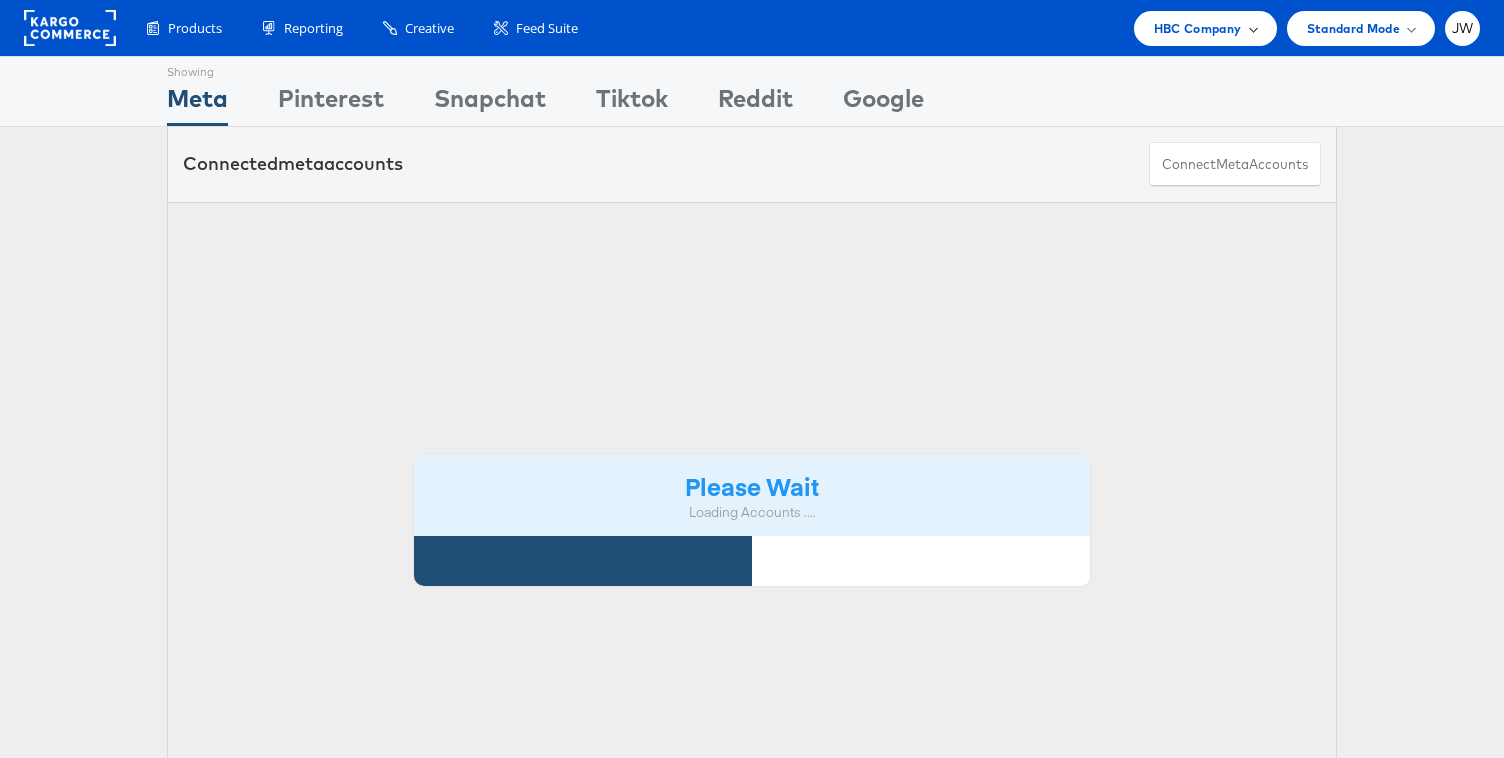 click on "HBC Company" at bounding box center [1198, 28] 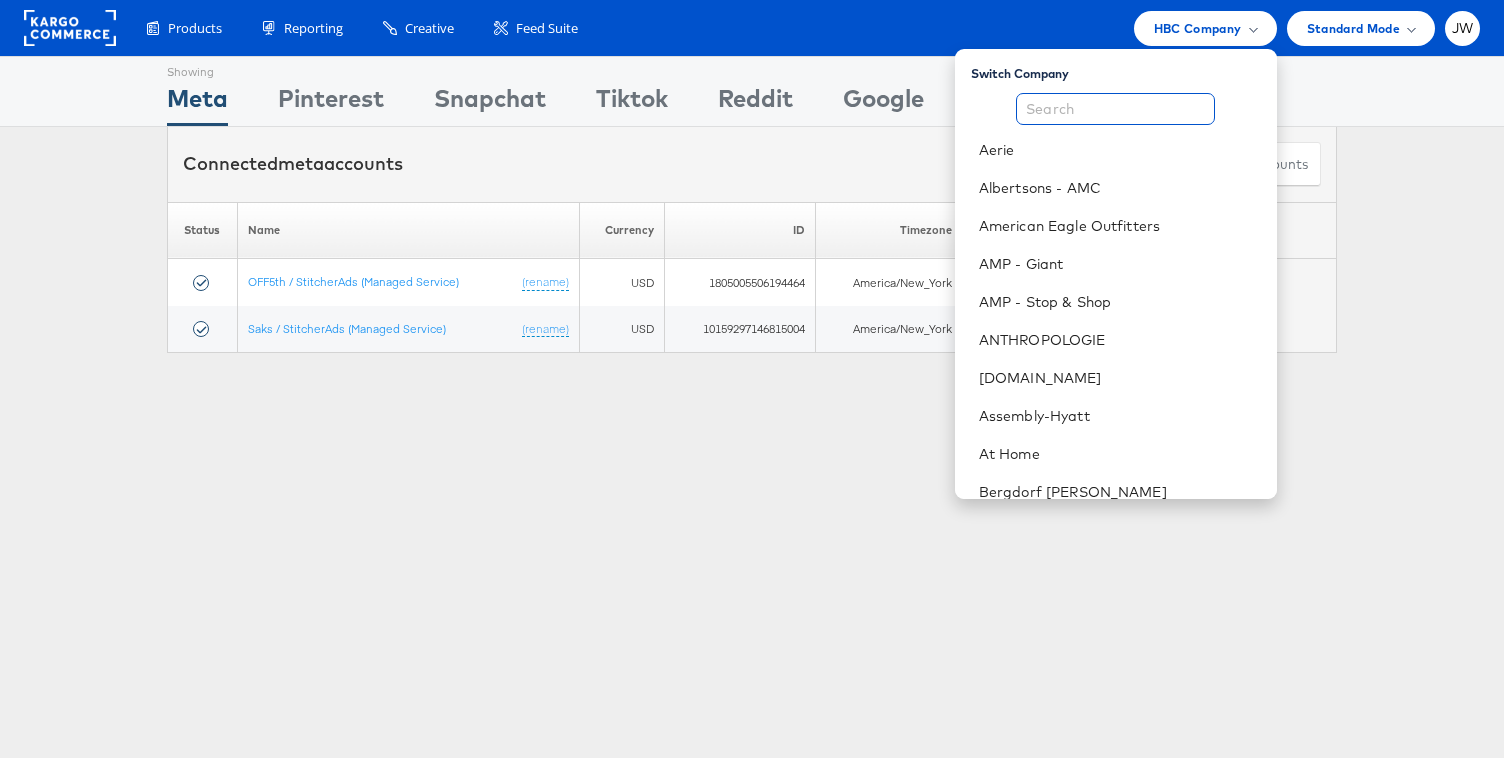 click at bounding box center [1115, 109] 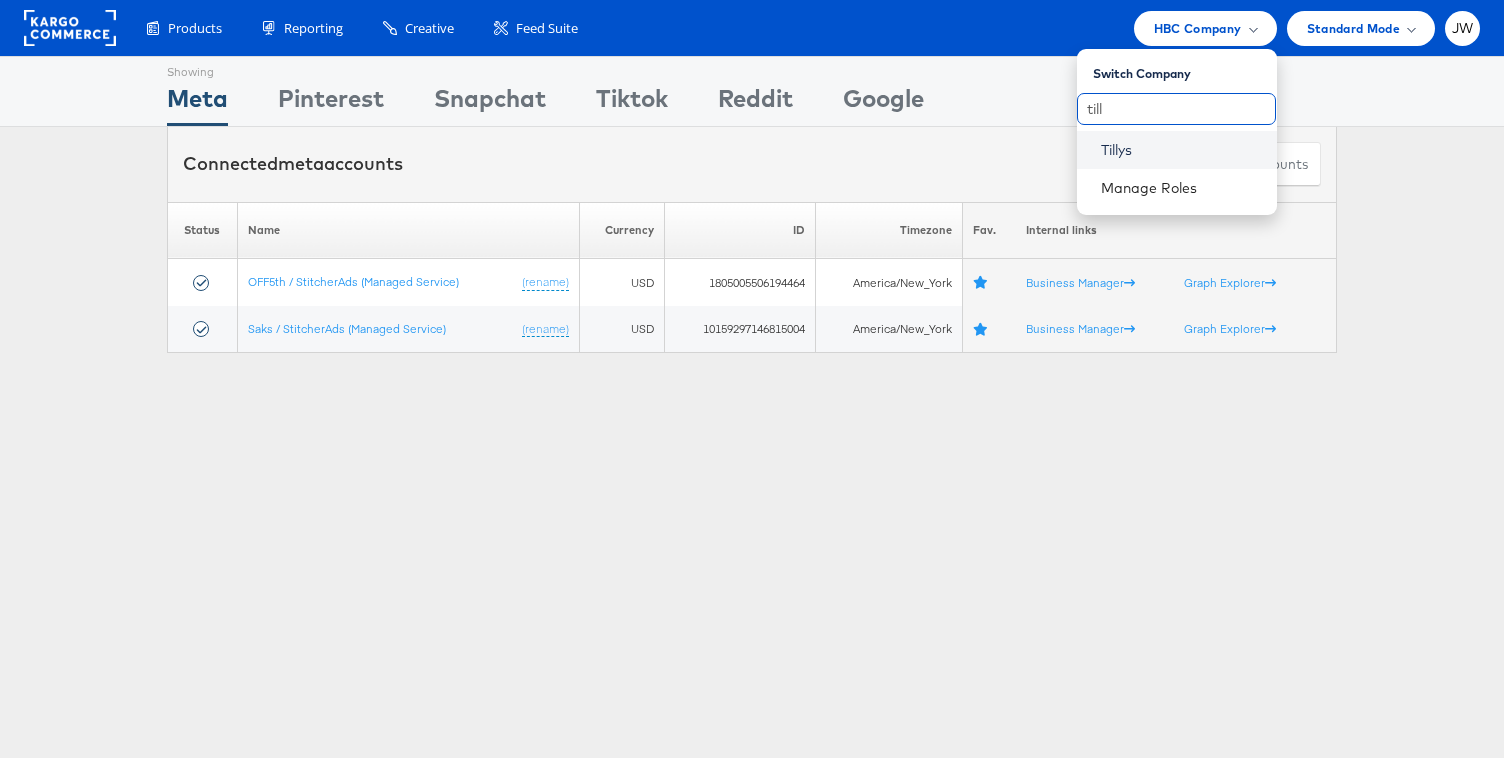 type on "till" 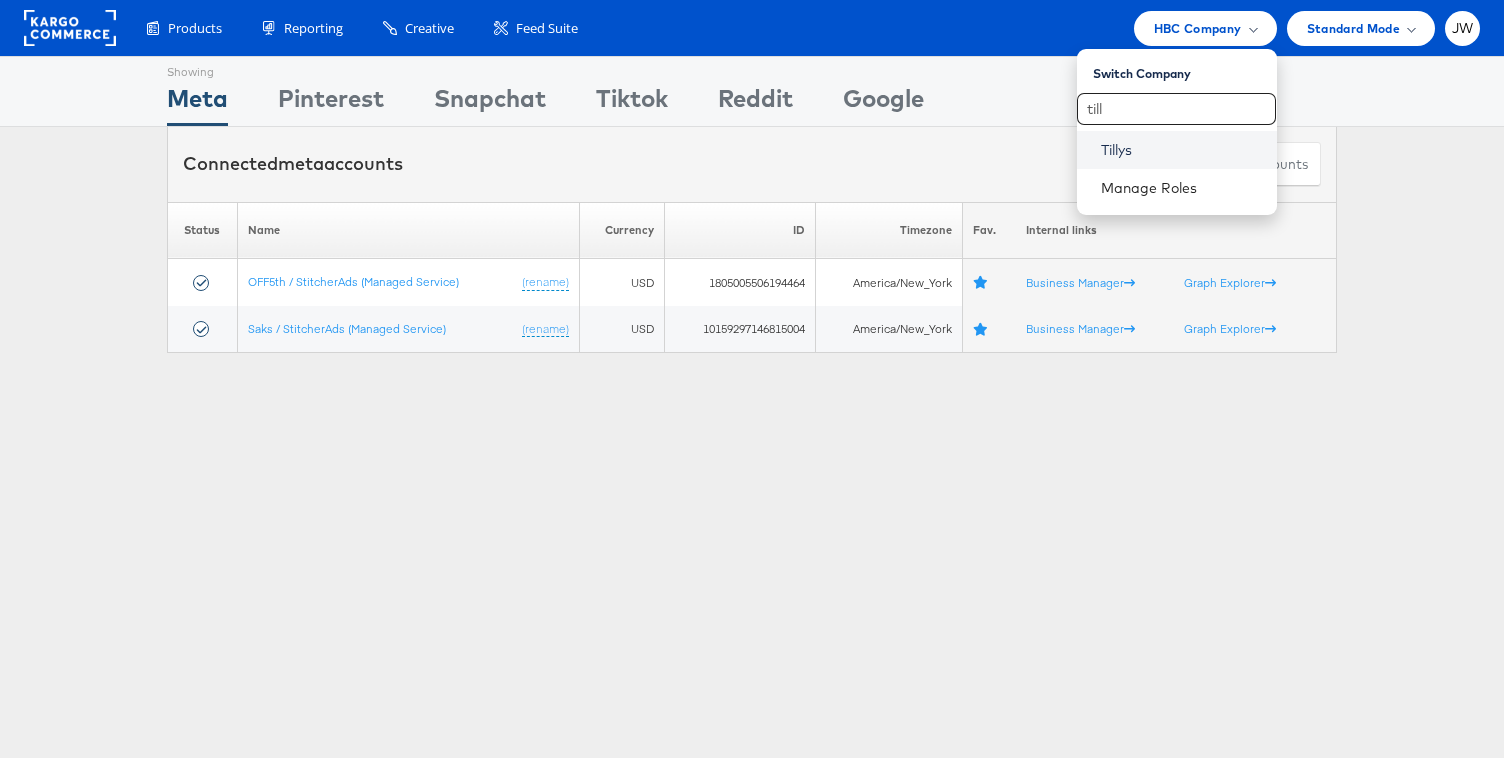 click on "Tillys" at bounding box center [1181, 150] 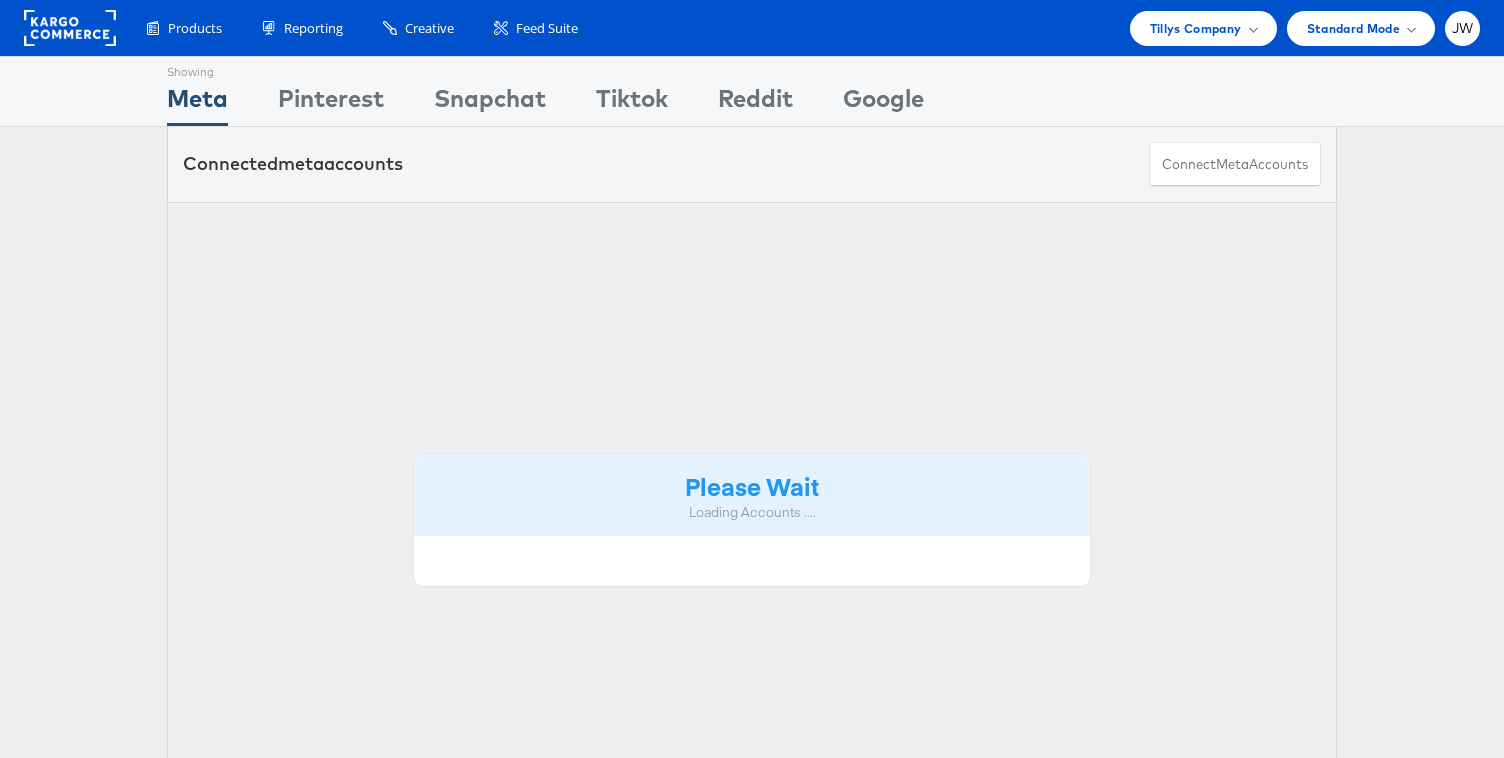 scroll, scrollTop: 0, scrollLeft: 0, axis: both 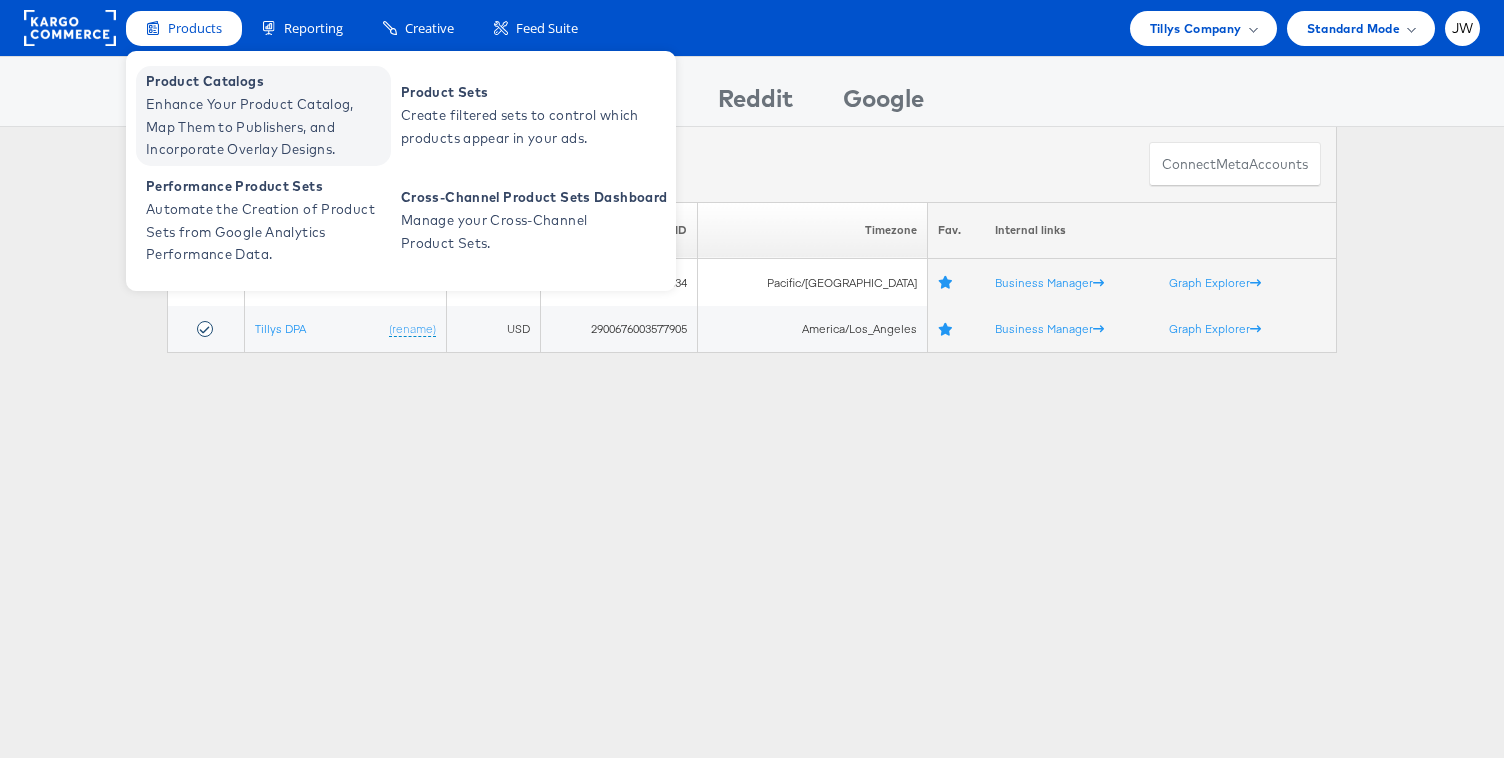 click on "Enhance Your Product Catalog, Map Them to Publishers, and Incorporate Overlay Designs." at bounding box center (266, 127) 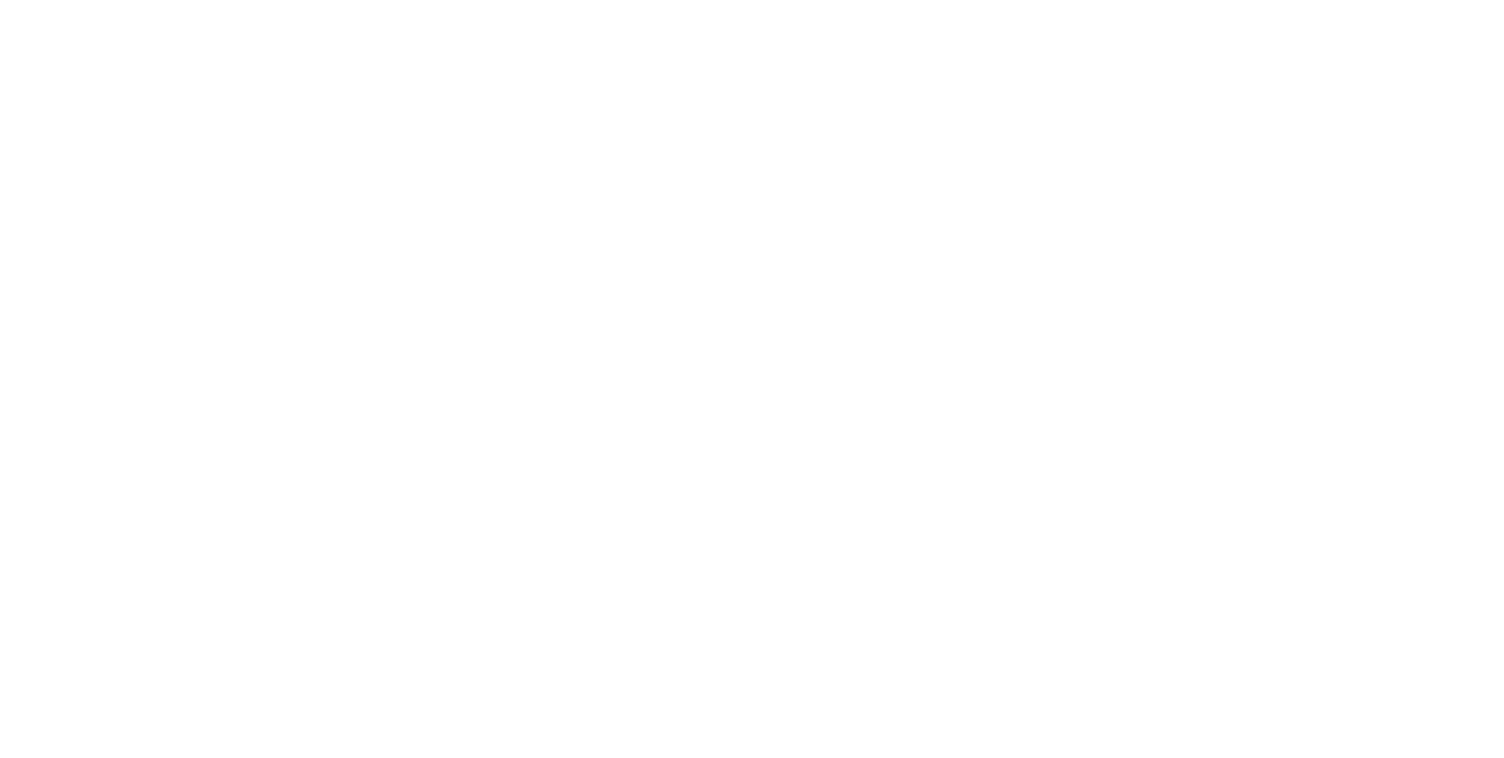scroll, scrollTop: 0, scrollLeft: 0, axis: both 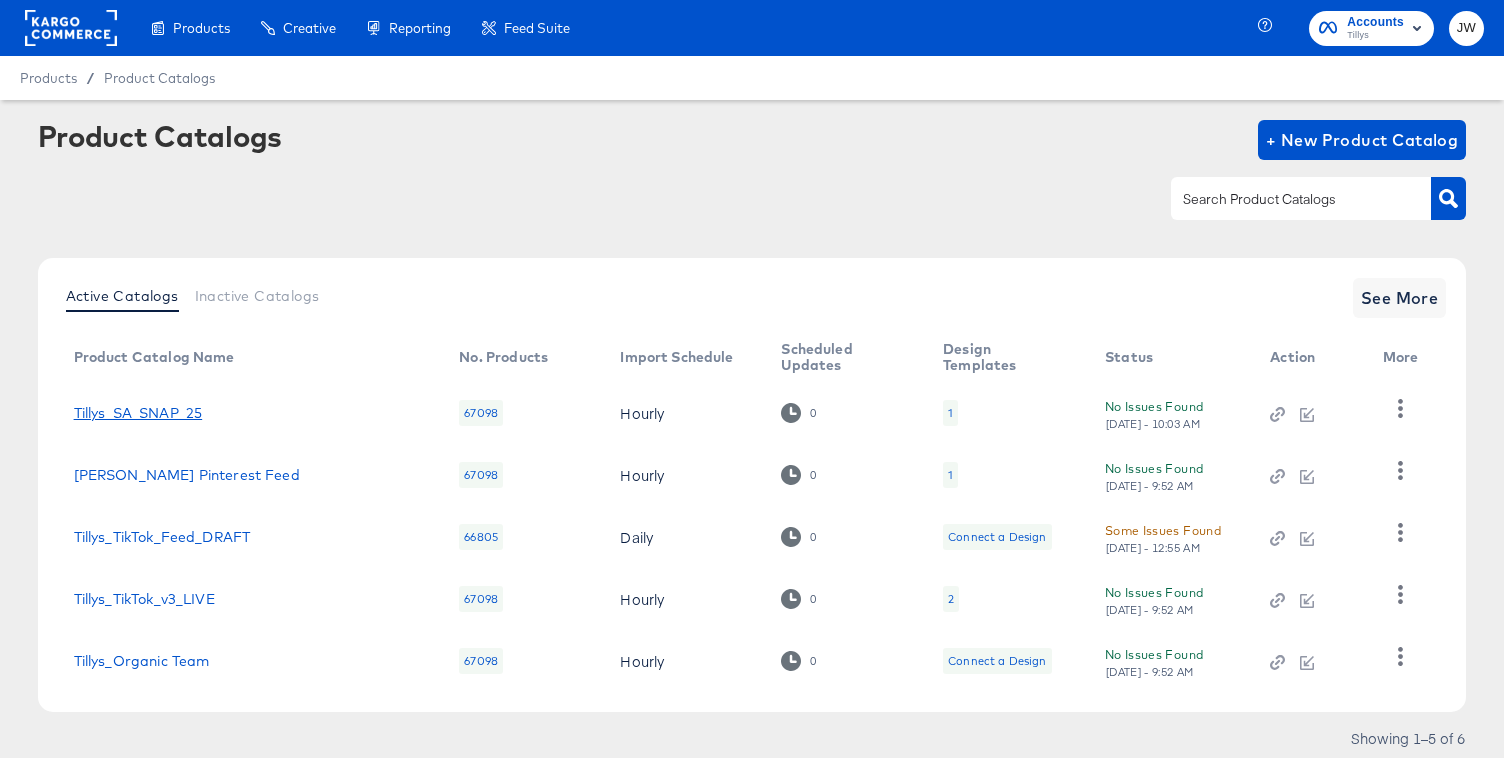 click on "Tillys_SA_SNAP_25" at bounding box center [138, 413] 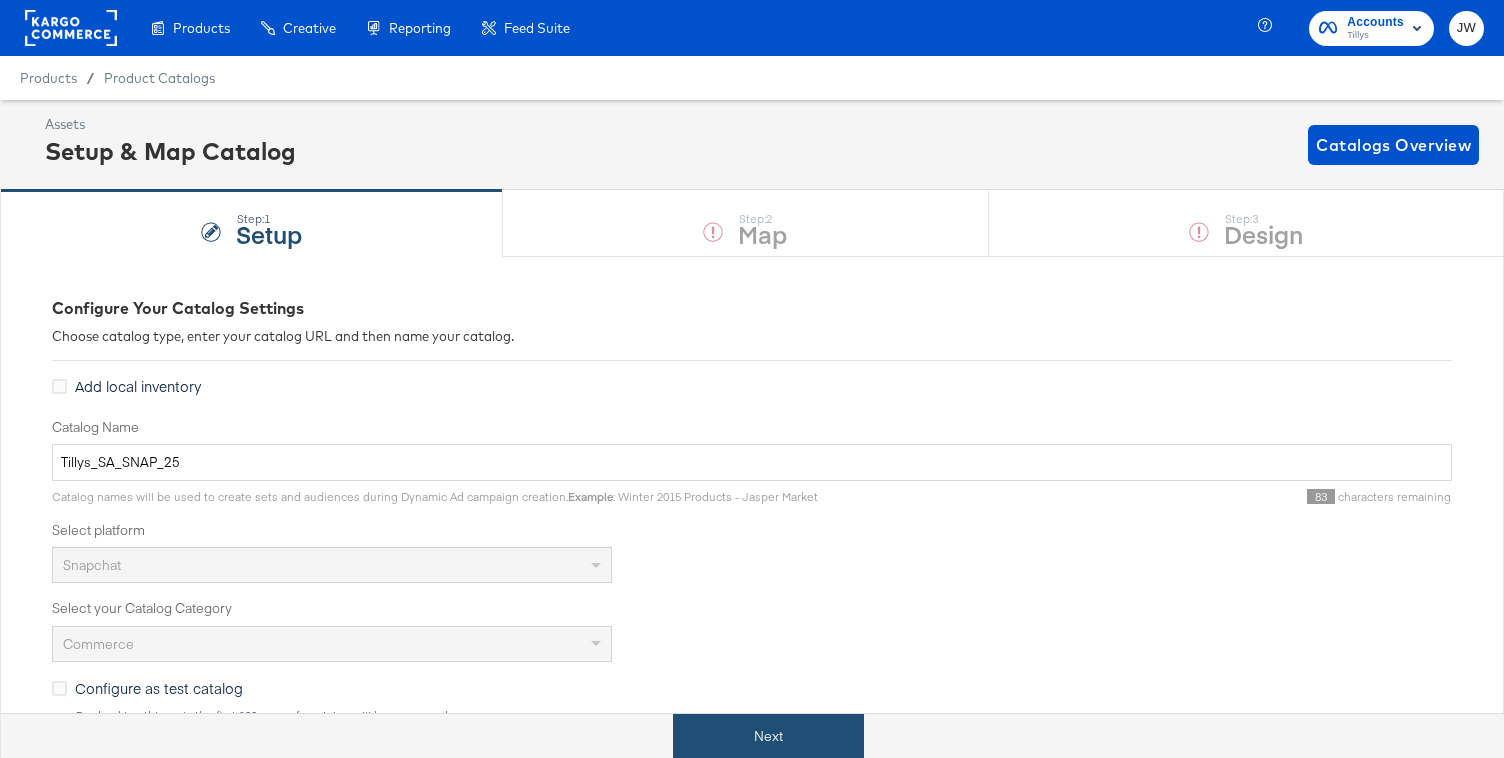 click on "Next" at bounding box center [768, 736] 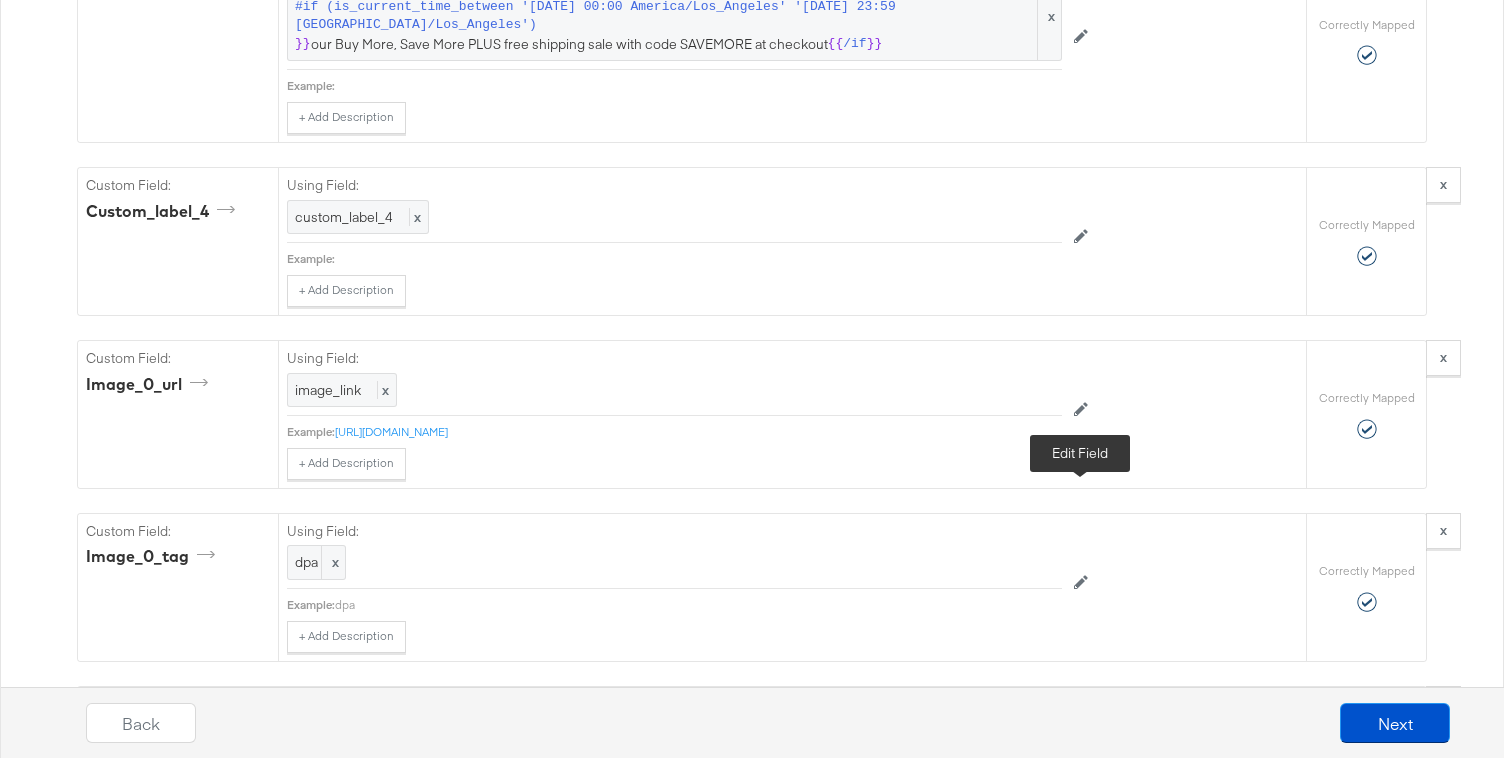 scroll, scrollTop: 4714, scrollLeft: 0, axis: vertical 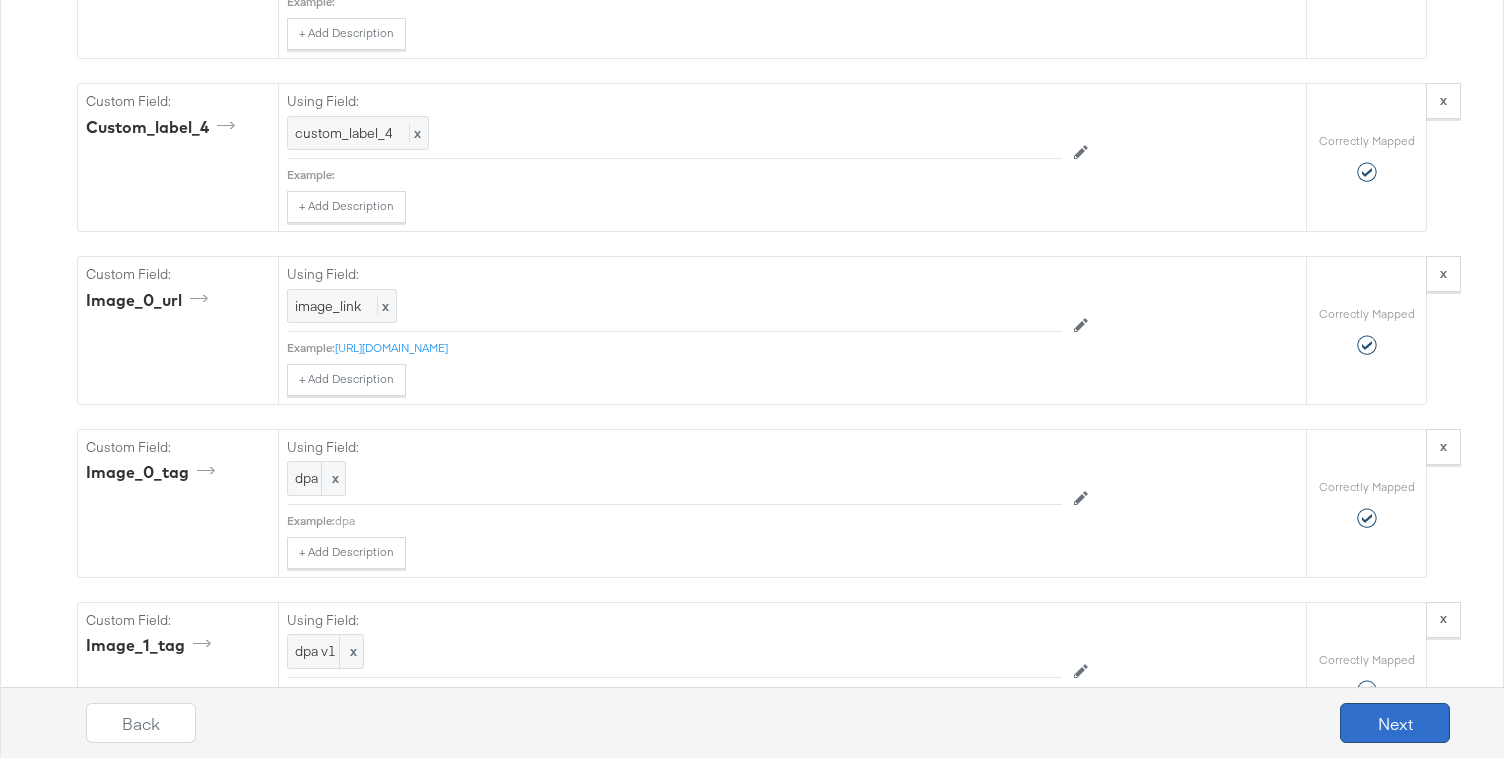 click on "Next" at bounding box center (1395, 723) 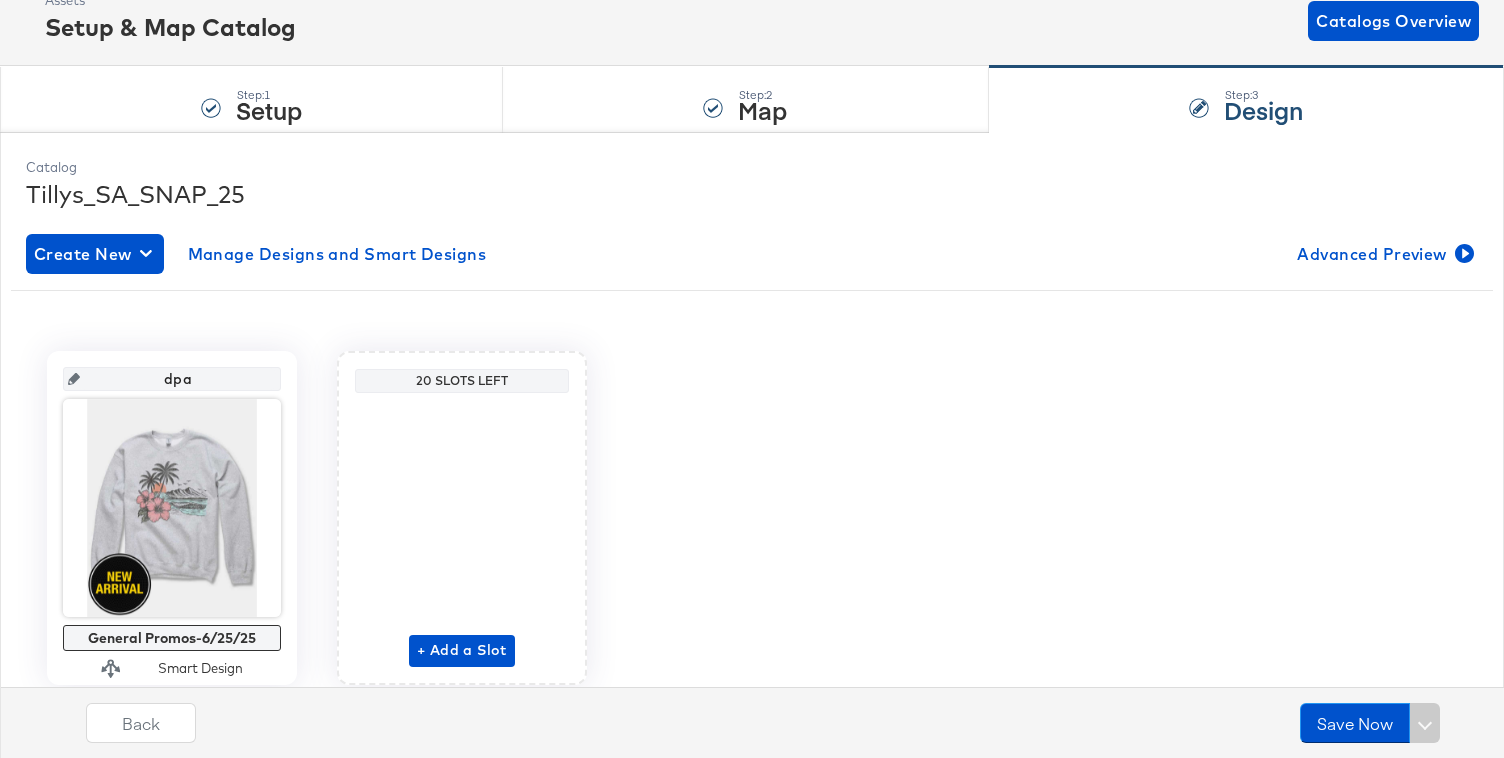 scroll, scrollTop: 126, scrollLeft: 0, axis: vertical 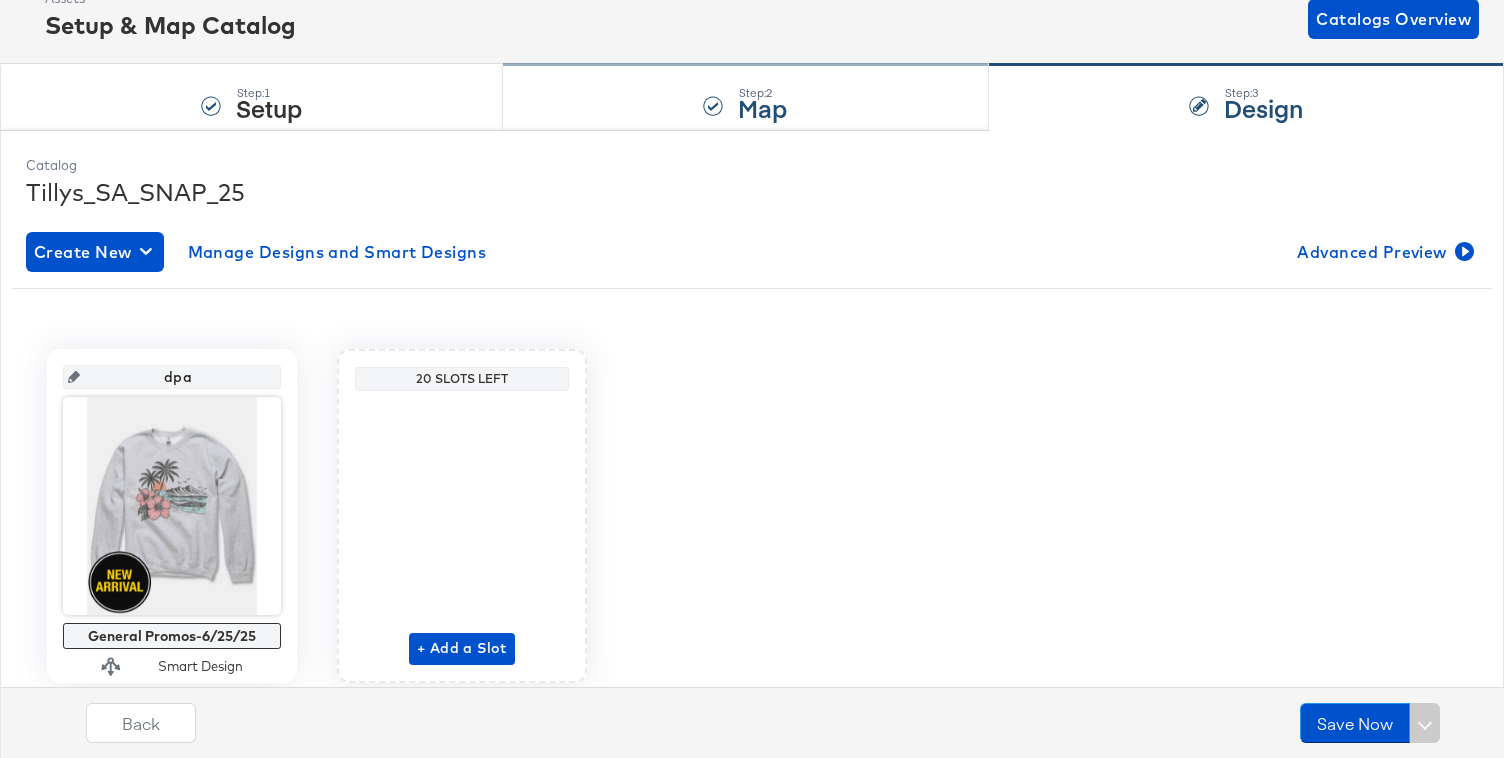 click on "Step:  2   Map" at bounding box center (745, 98) 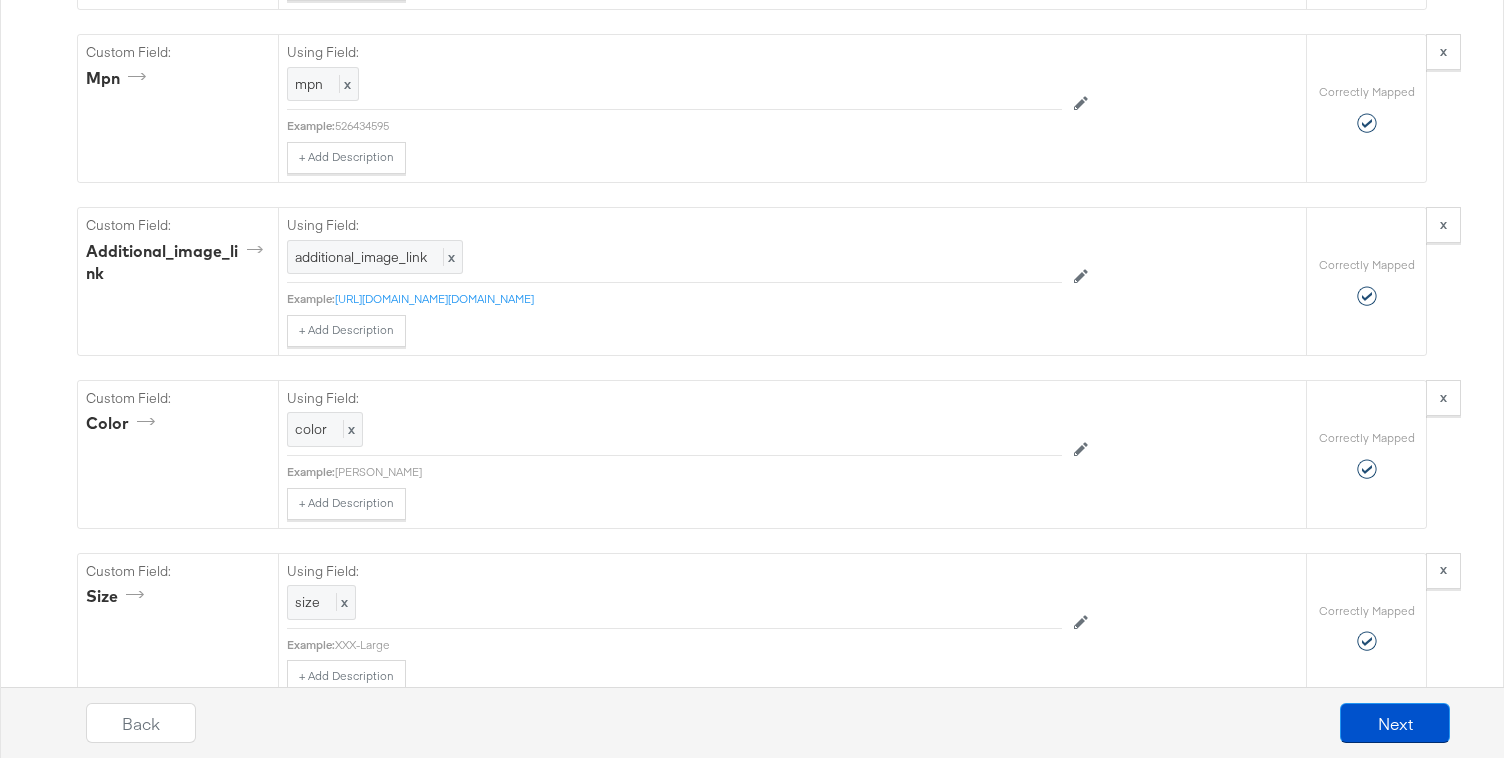 scroll, scrollTop: 2597, scrollLeft: 0, axis: vertical 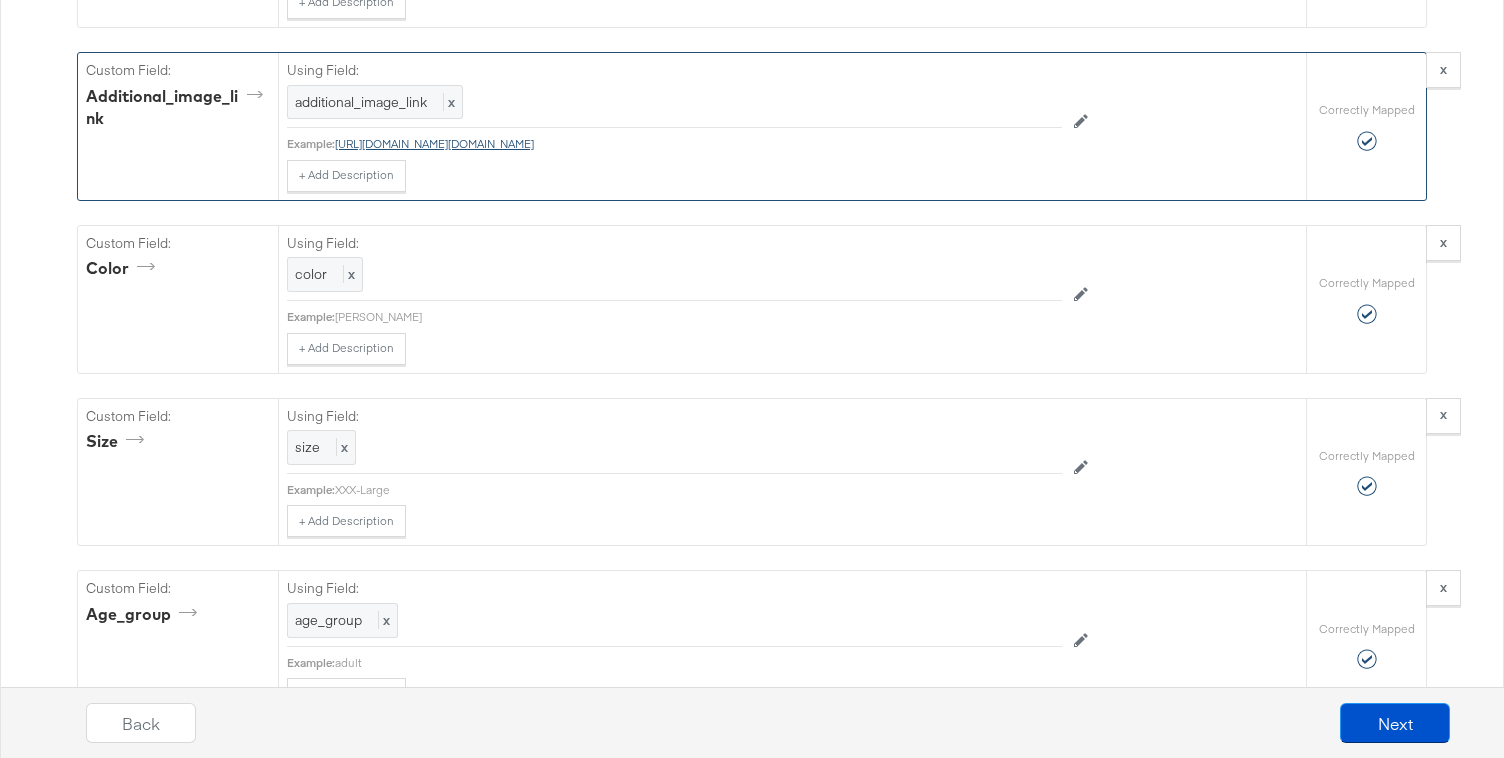 click on "https://www.tillys.com/on/demandware.static/-/Sites-master-catalog/default/dwfe693bc1/1000x1000/526/434/595/526434595a.jpg" at bounding box center [434, 143] 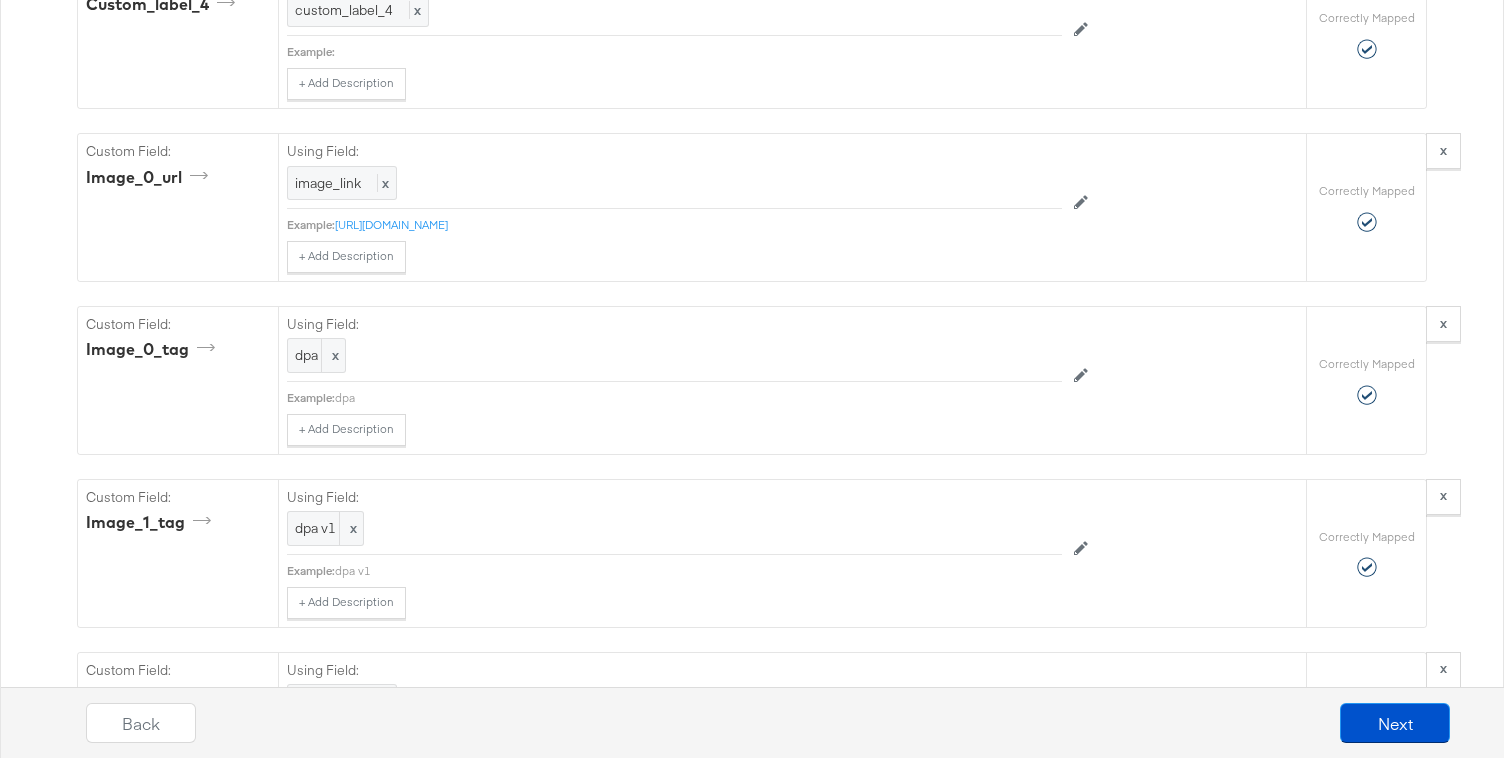 scroll, scrollTop: 4842, scrollLeft: 0, axis: vertical 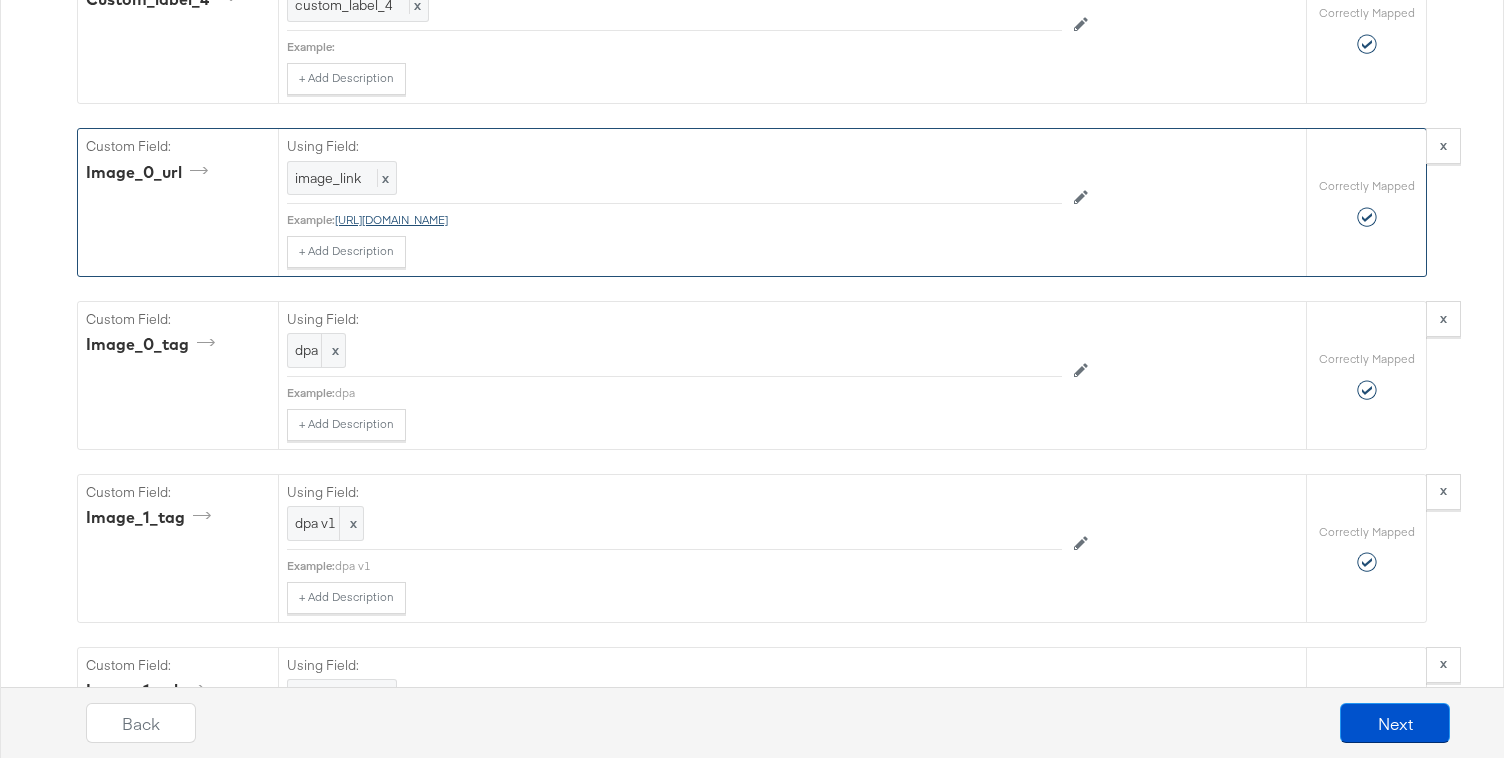 click on "https://www.tillys.com/tillys/images/catalog/1000x1000/526434595.jpg" at bounding box center [391, 219] 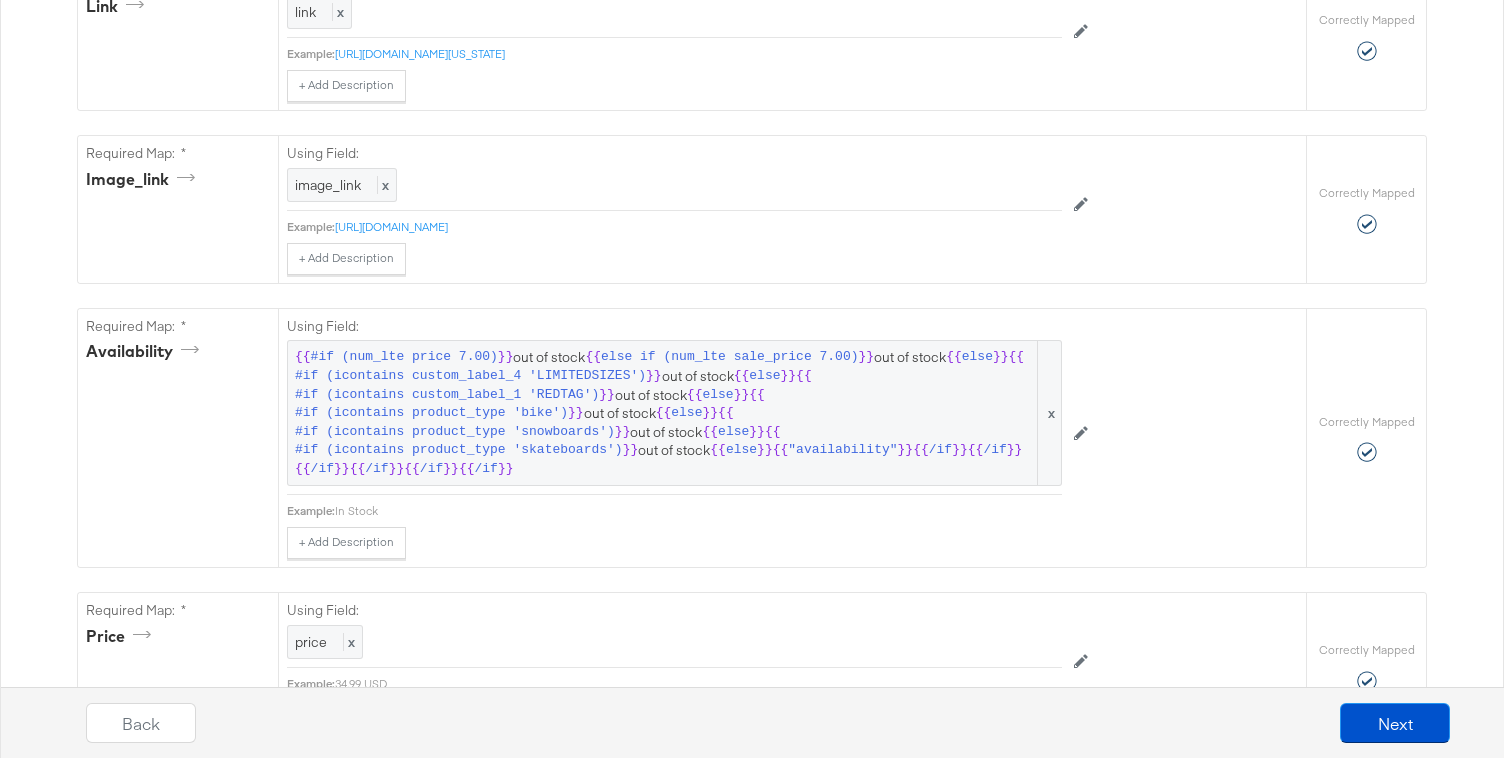 scroll, scrollTop: 990, scrollLeft: 0, axis: vertical 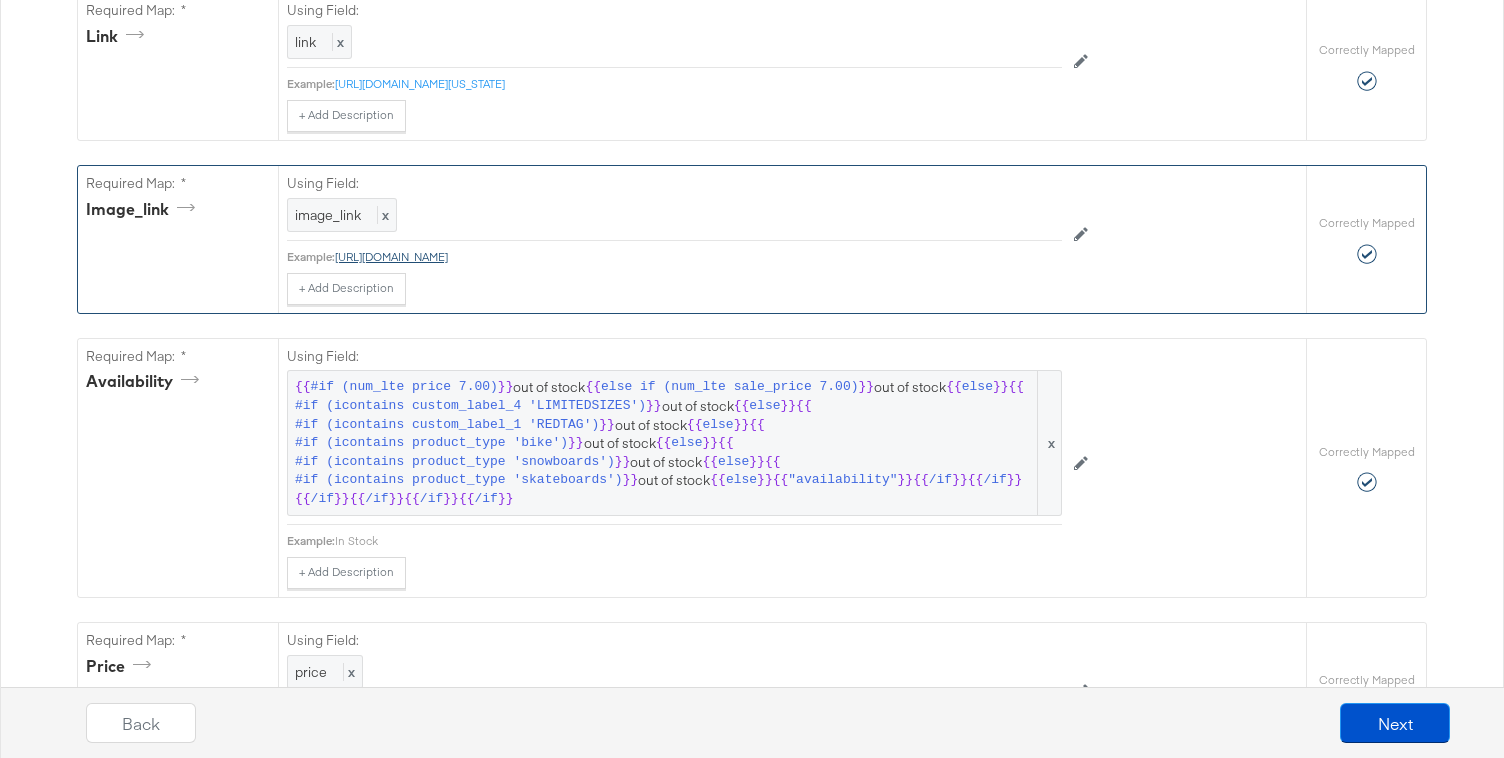 click on "https://www.tillys.com/tillys/images/catalog/1000x1000/526434595.jpg" at bounding box center [391, 256] 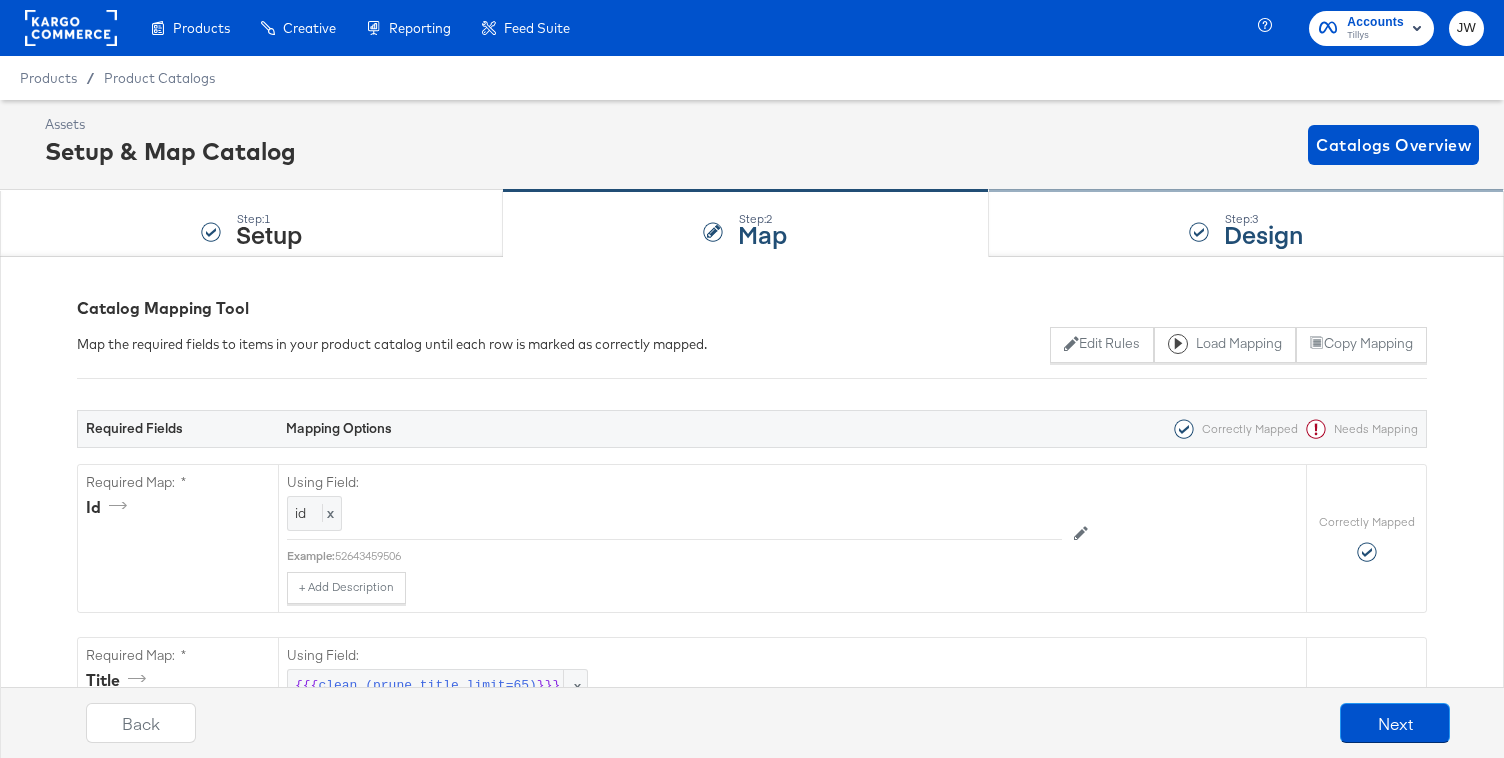 click on "Step:  3   Design" at bounding box center (1246, 224) 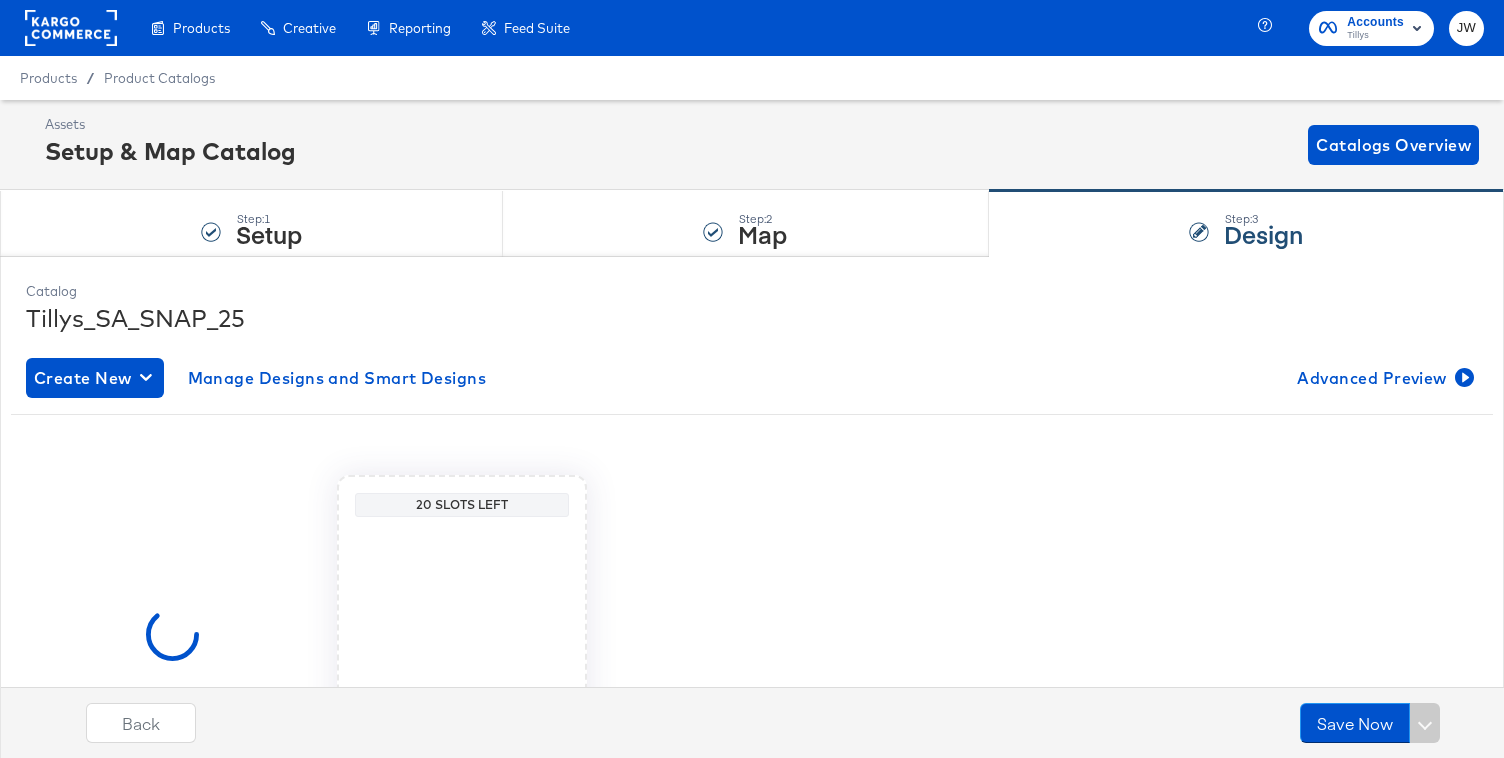 scroll, scrollTop: 195, scrollLeft: 0, axis: vertical 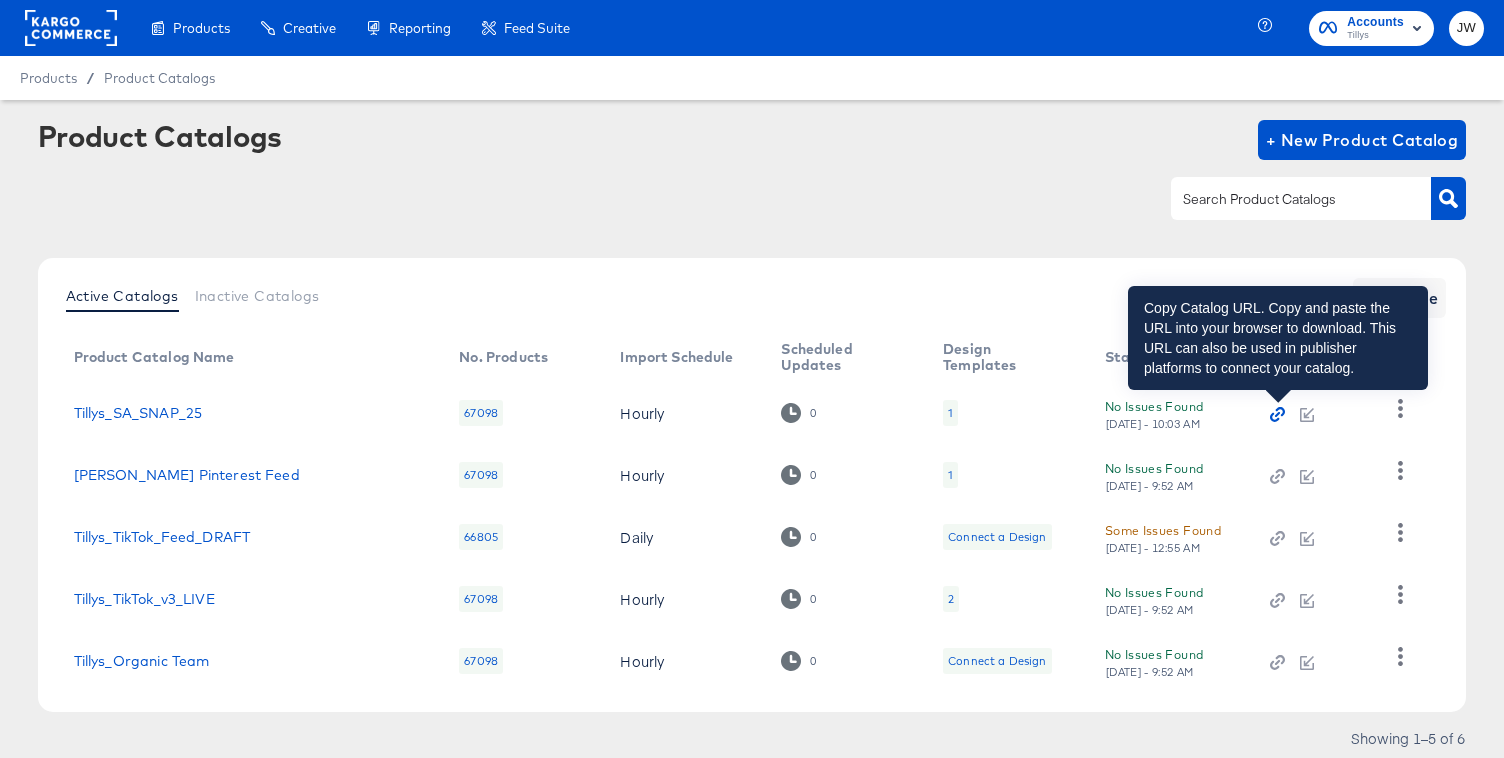 click 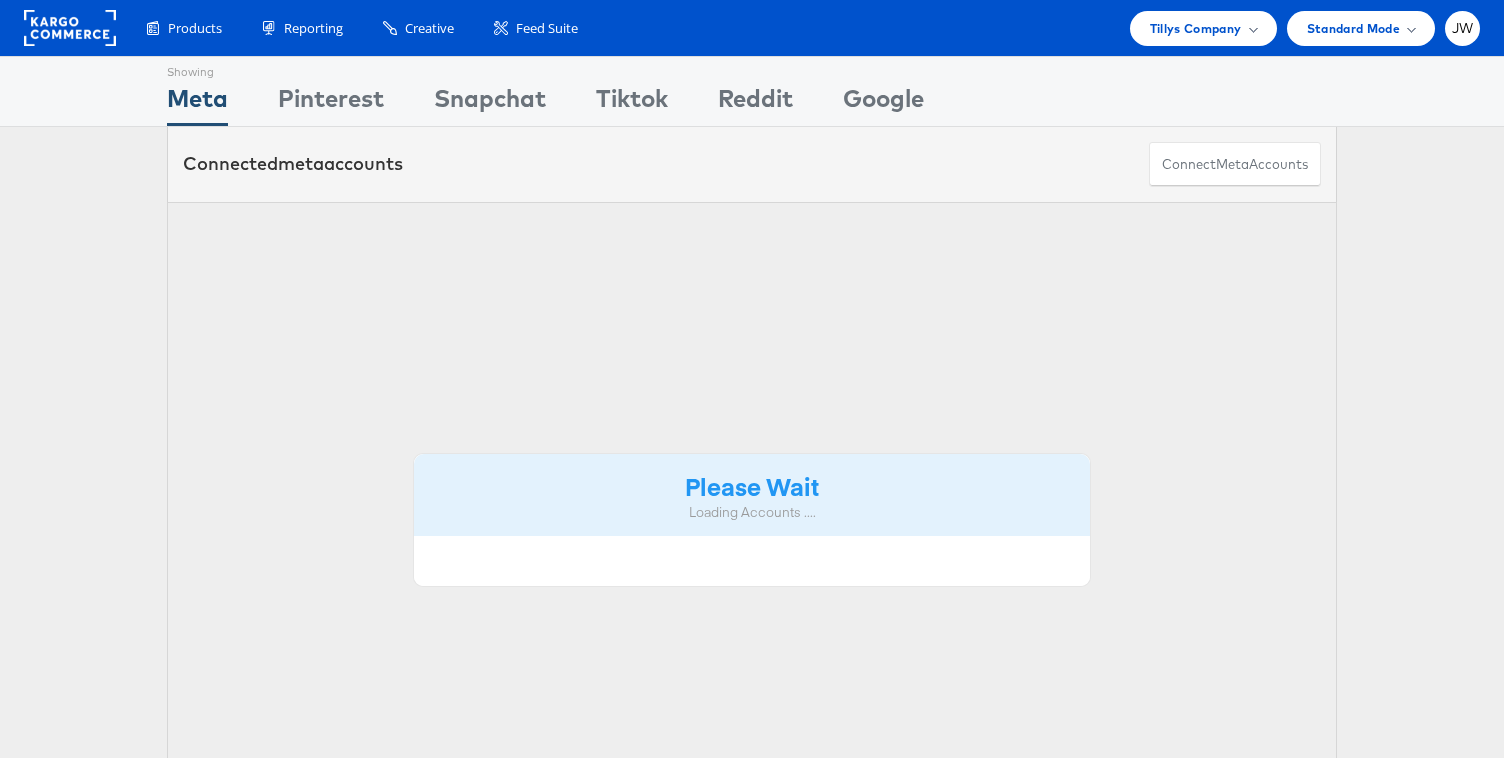 scroll, scrollTop: 0, scrollLeft: 0, axis: both 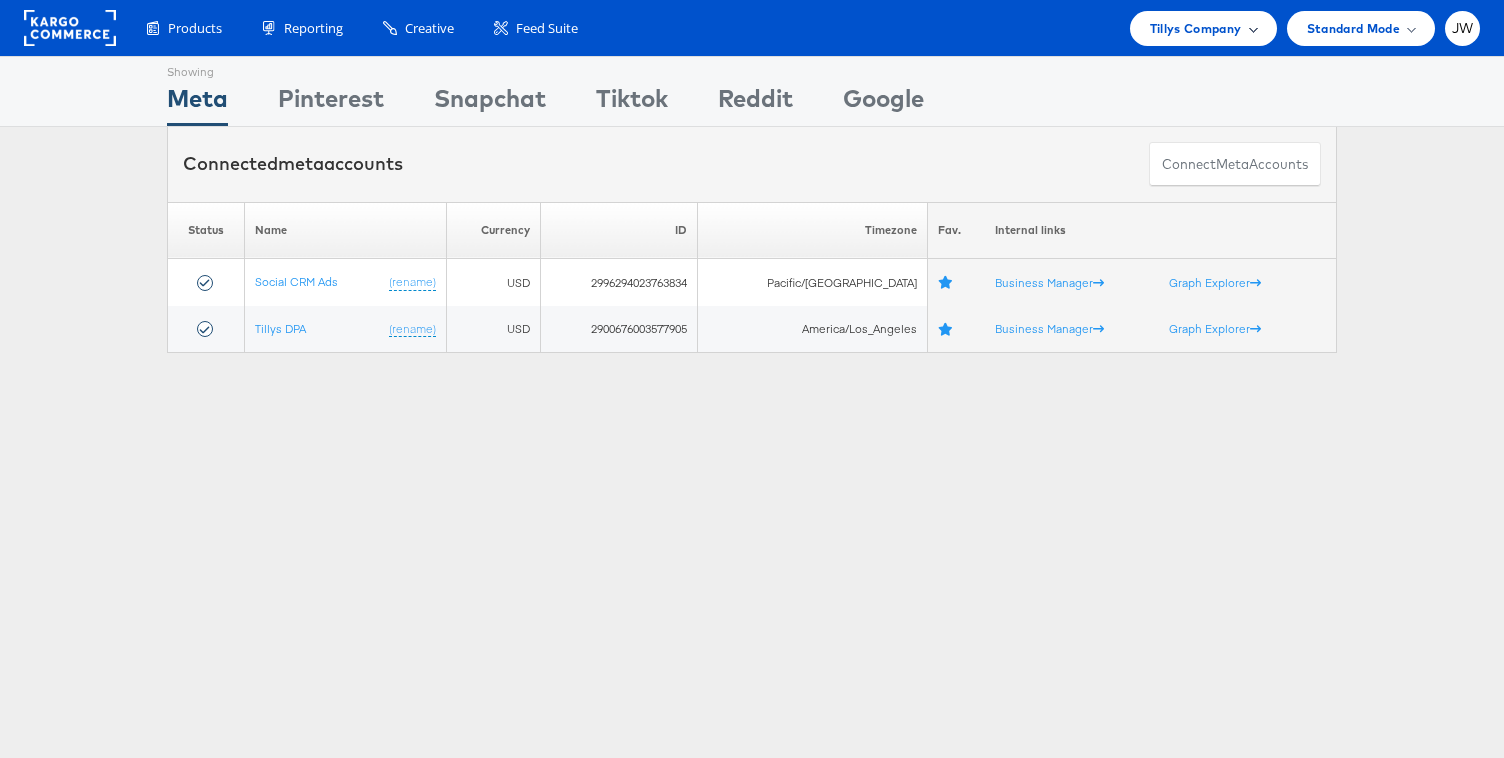 click on "Tillys Company" at bounding box center (1203, 28) 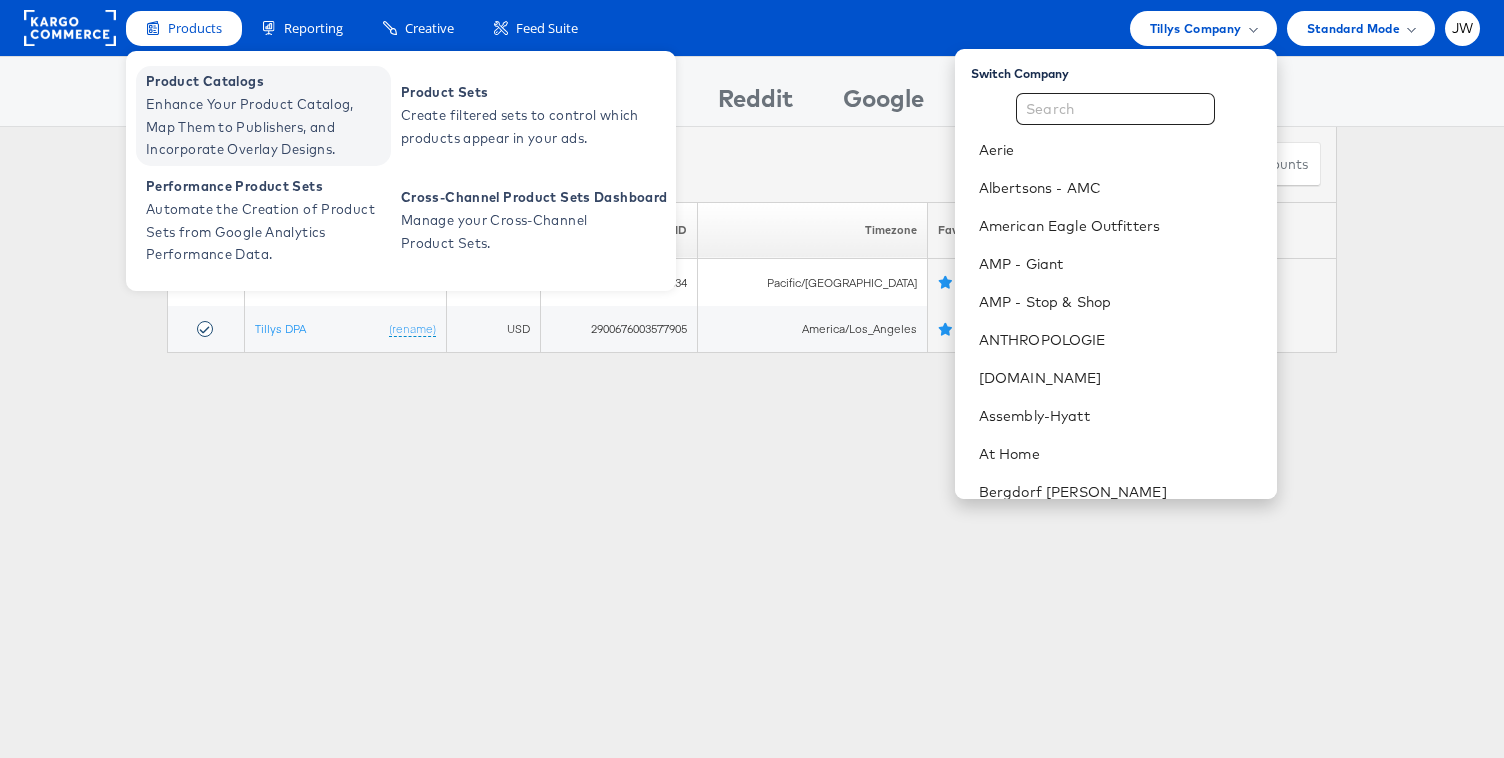 click on "Enhance Your Product Catalog, Map Them to Publishers, and Incorporate Overlay Designs." at bounding box center [266, 127] 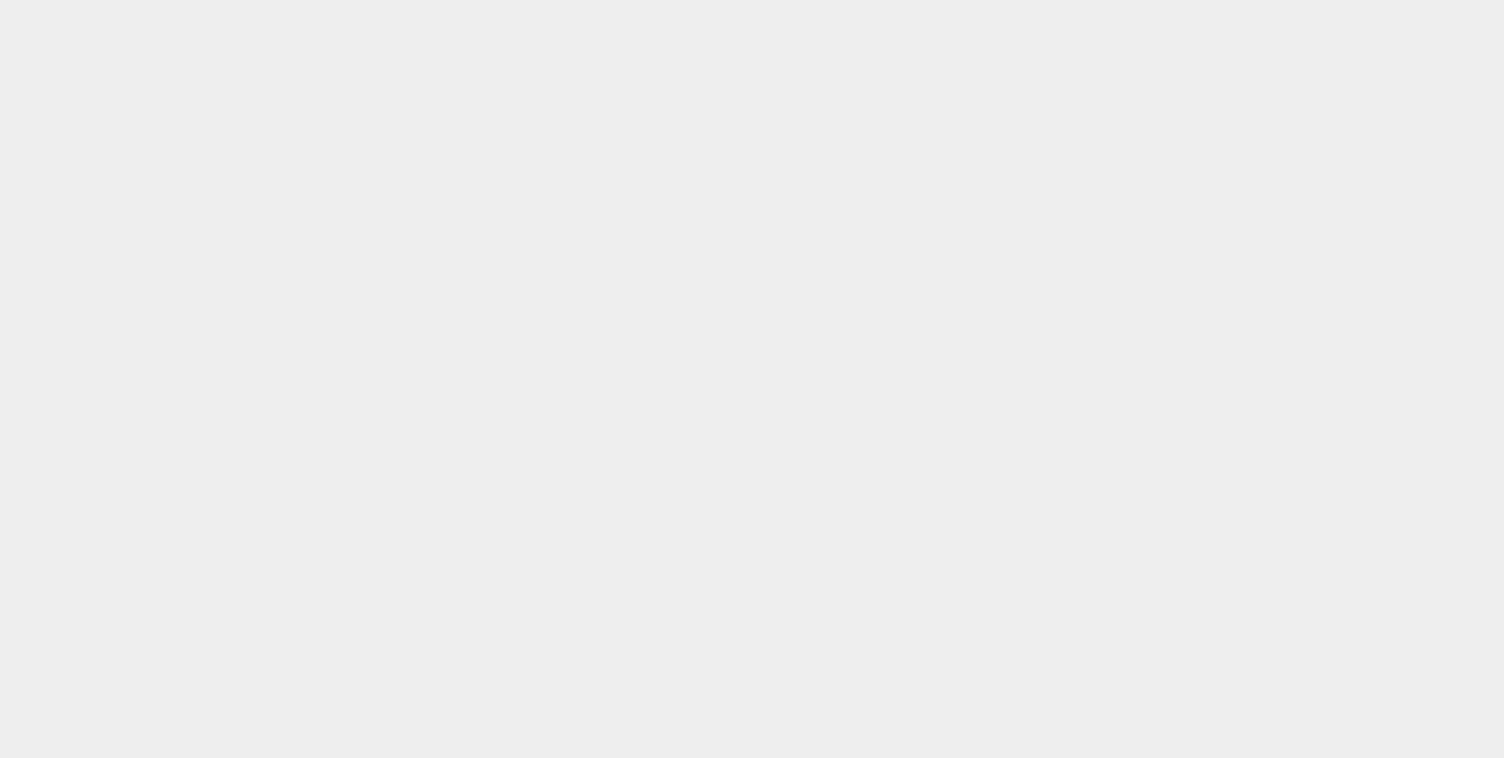 scroll, scrollTop: 0, scrollLeft: 0, axis: both 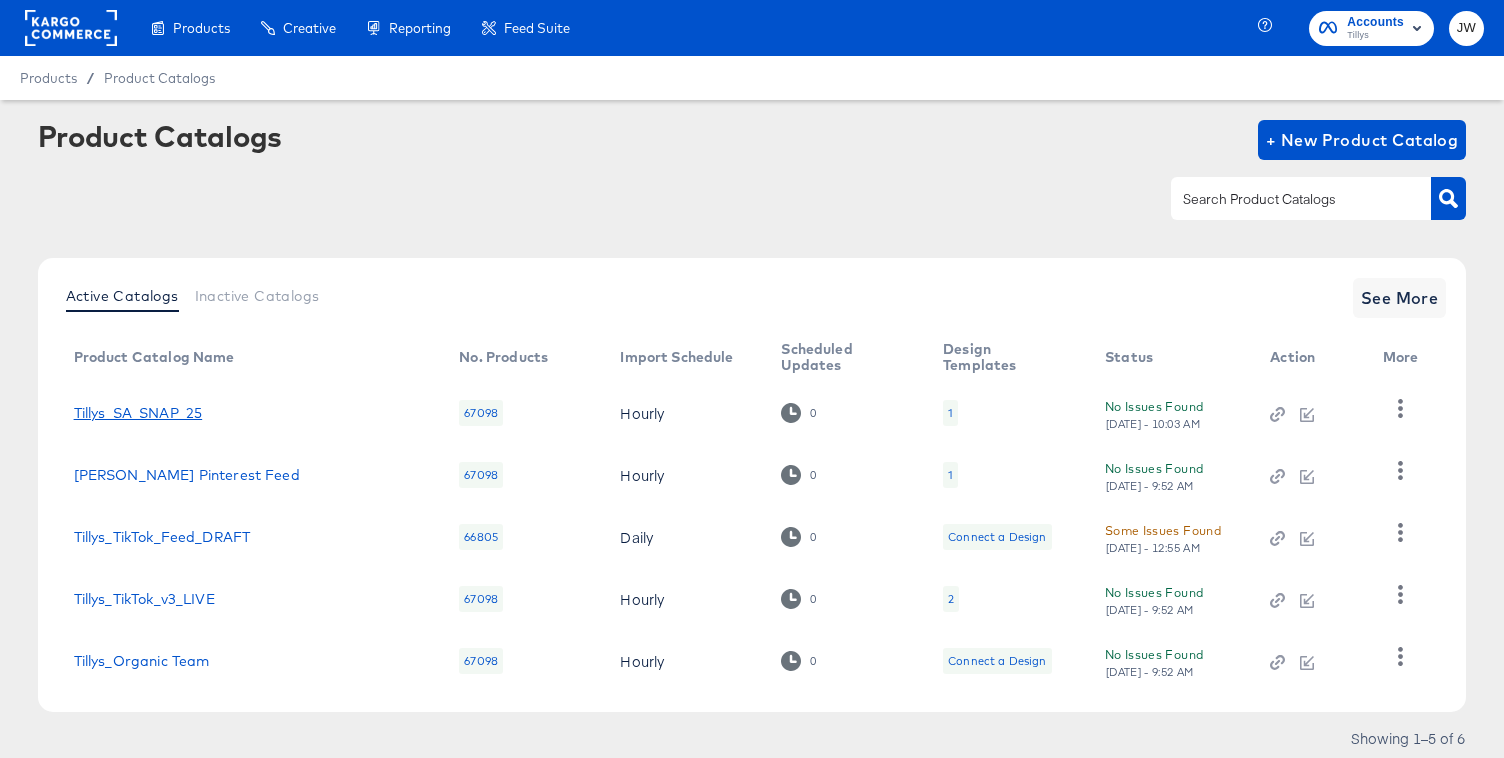 click on "Tillys_SA_SNAP_25" at bounding box center [138, 413] 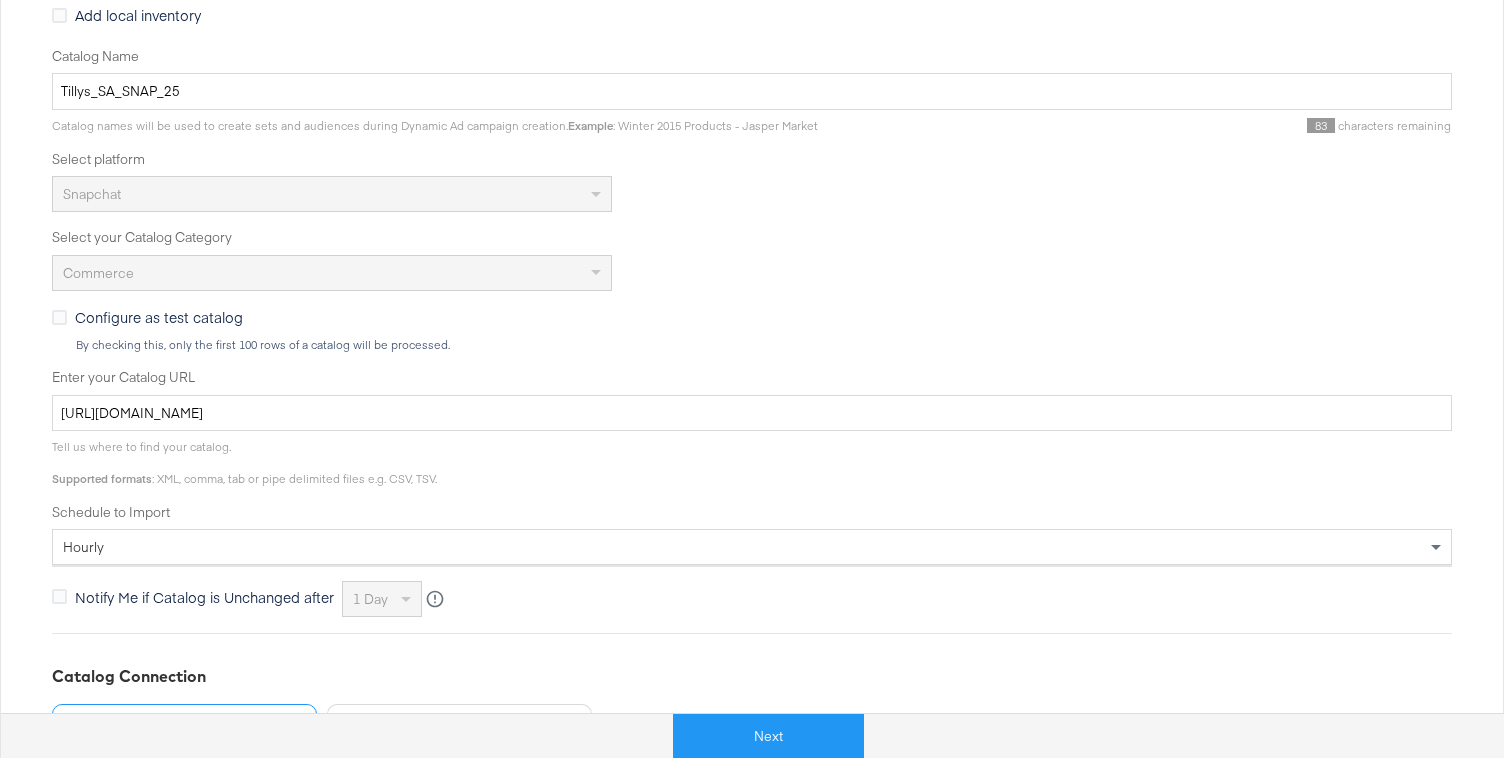 scroll, scrollTop: 449, scrollLeft: 0, axis: vertical 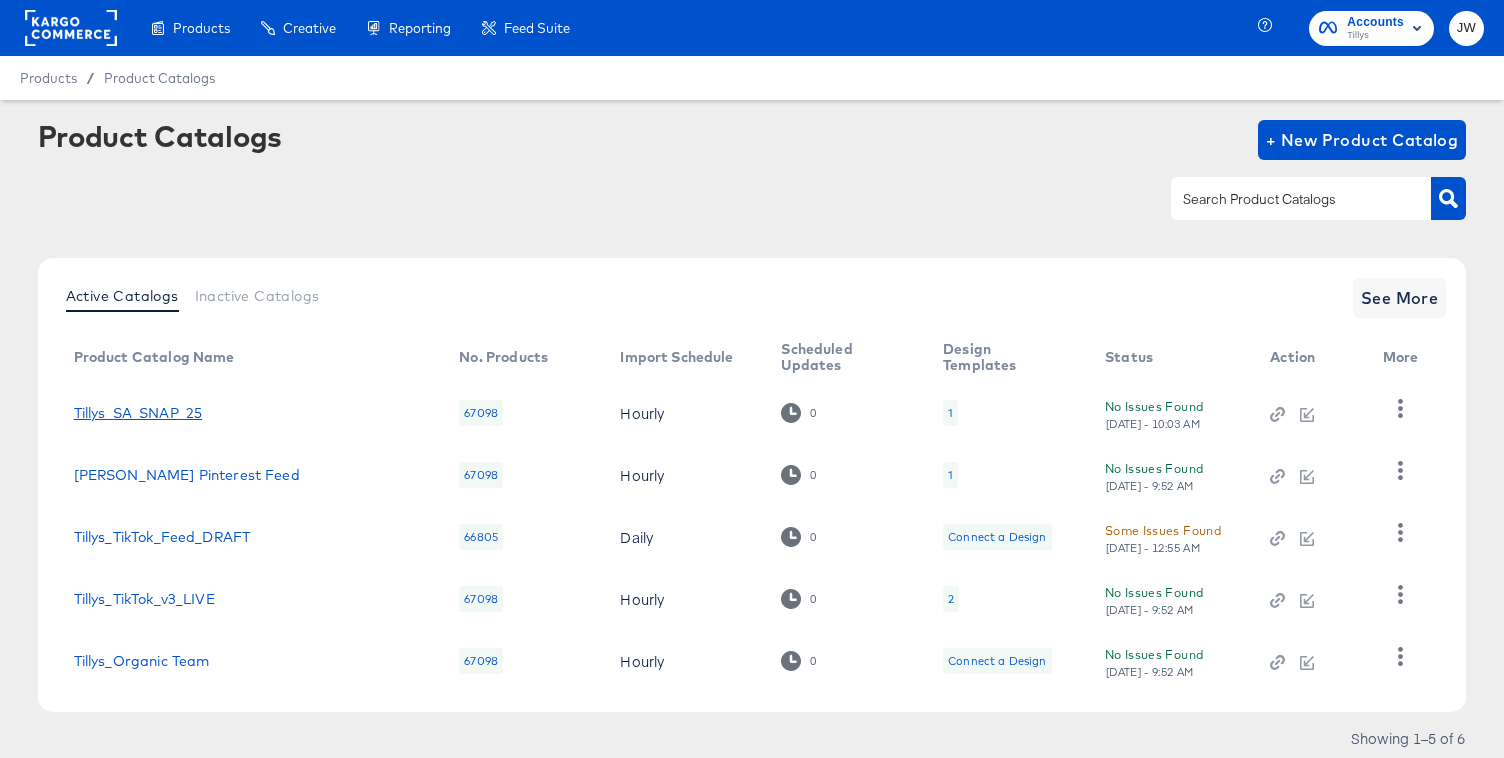 click on "Tillys_SA_SNAP_25" at bounding box center (138, 413) 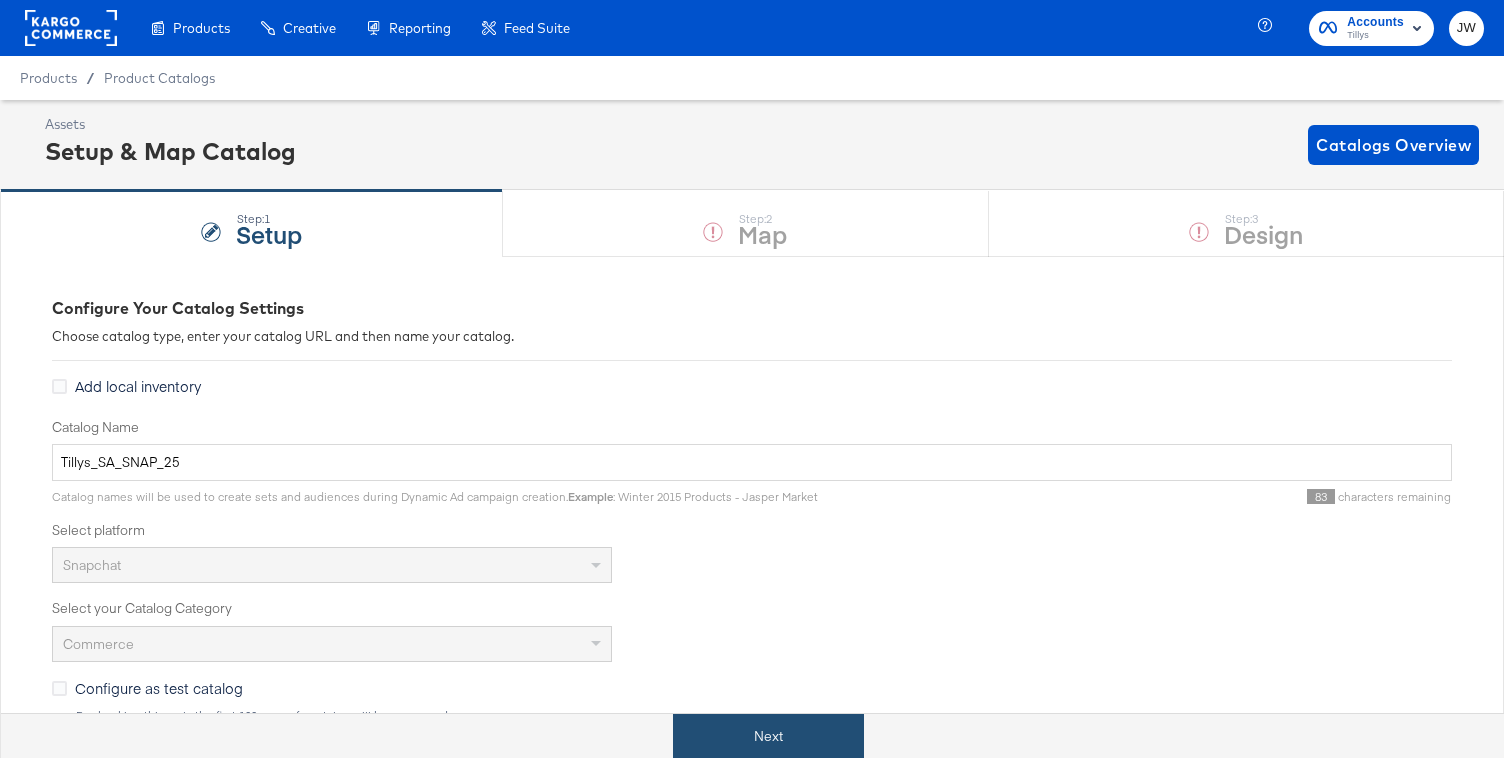 click on "Next" at bounding box center (768, 736) 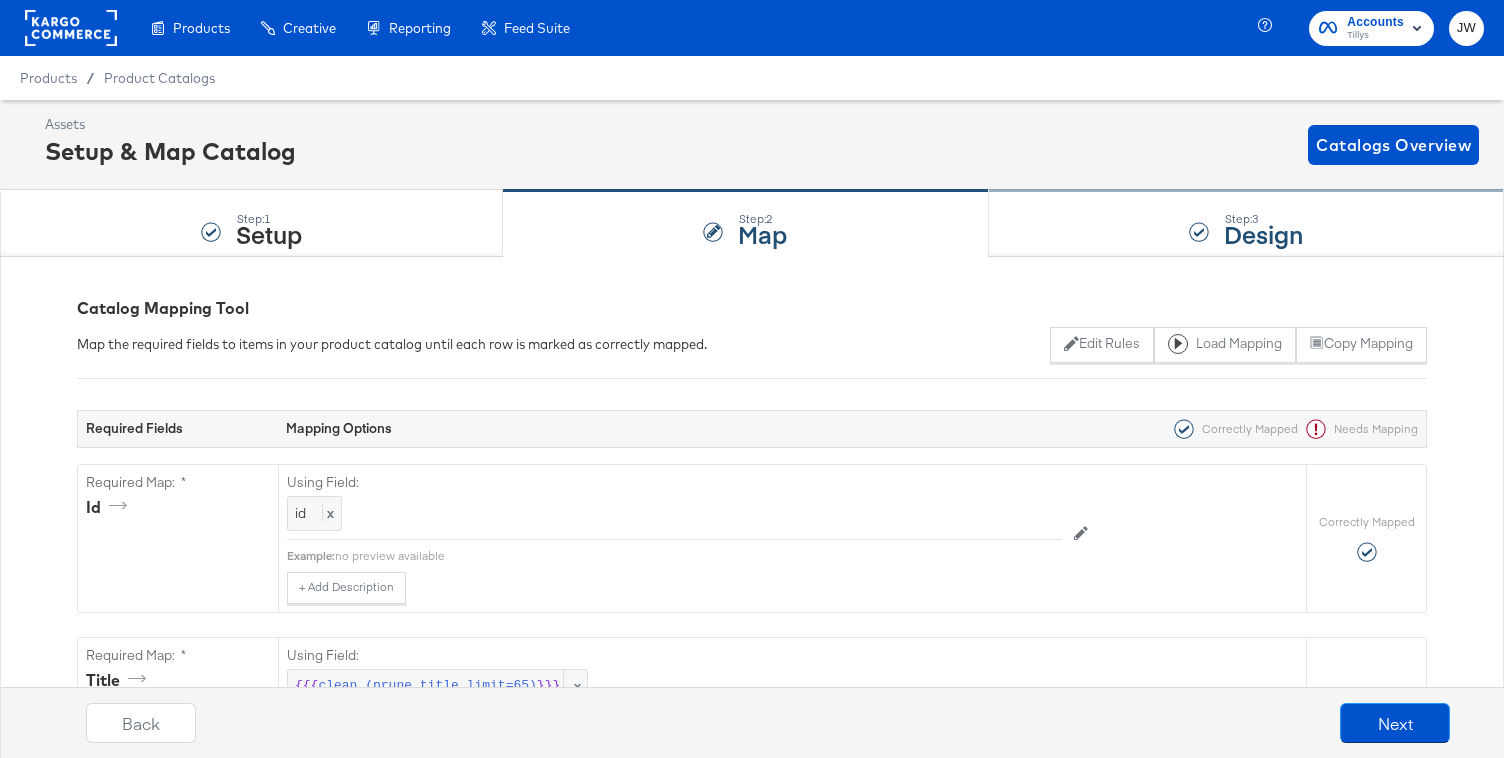 click on "Step:  3   Design" at bounding box center (1246, 224) 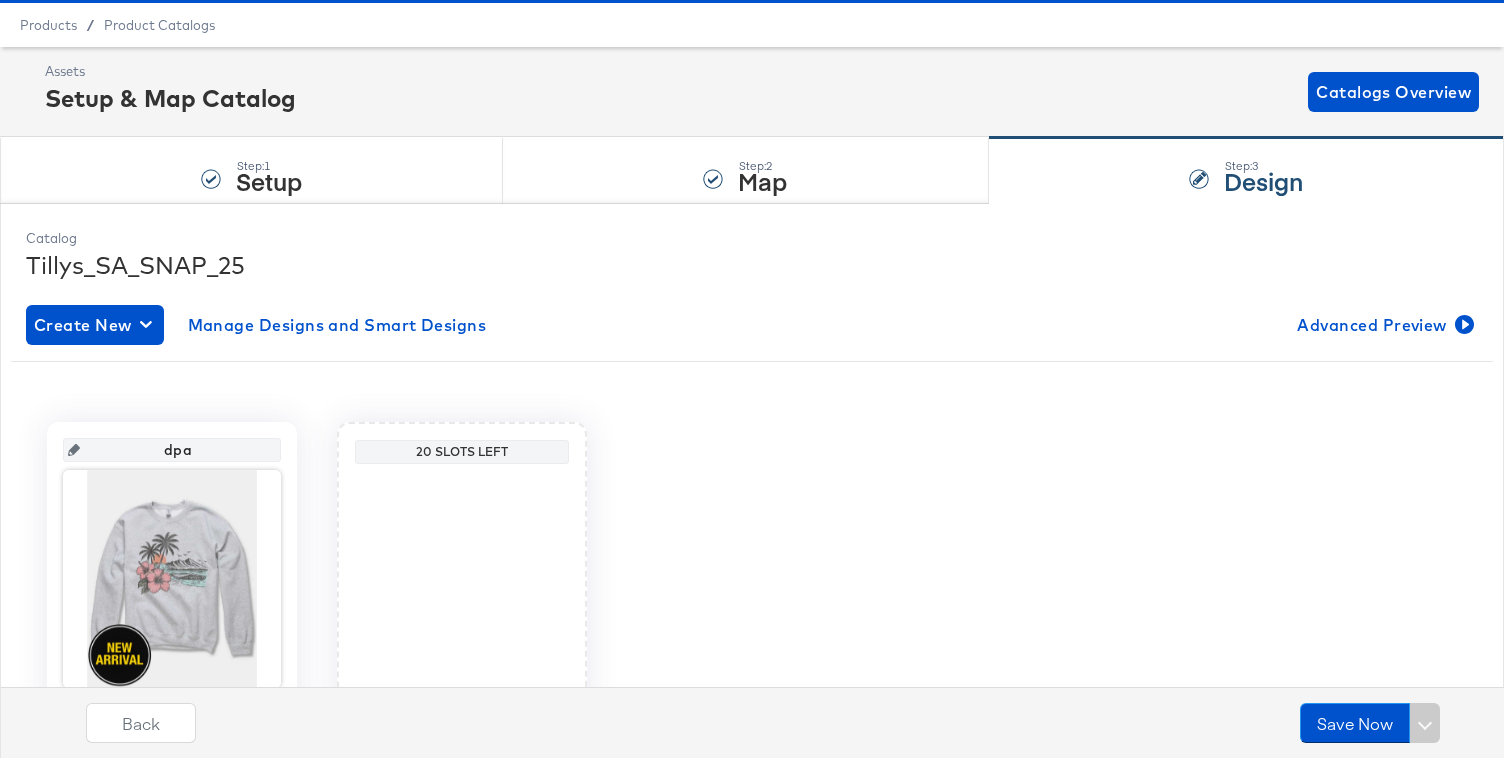 scroll, scrollTop: 0, scrollLeft: 0, axis: both 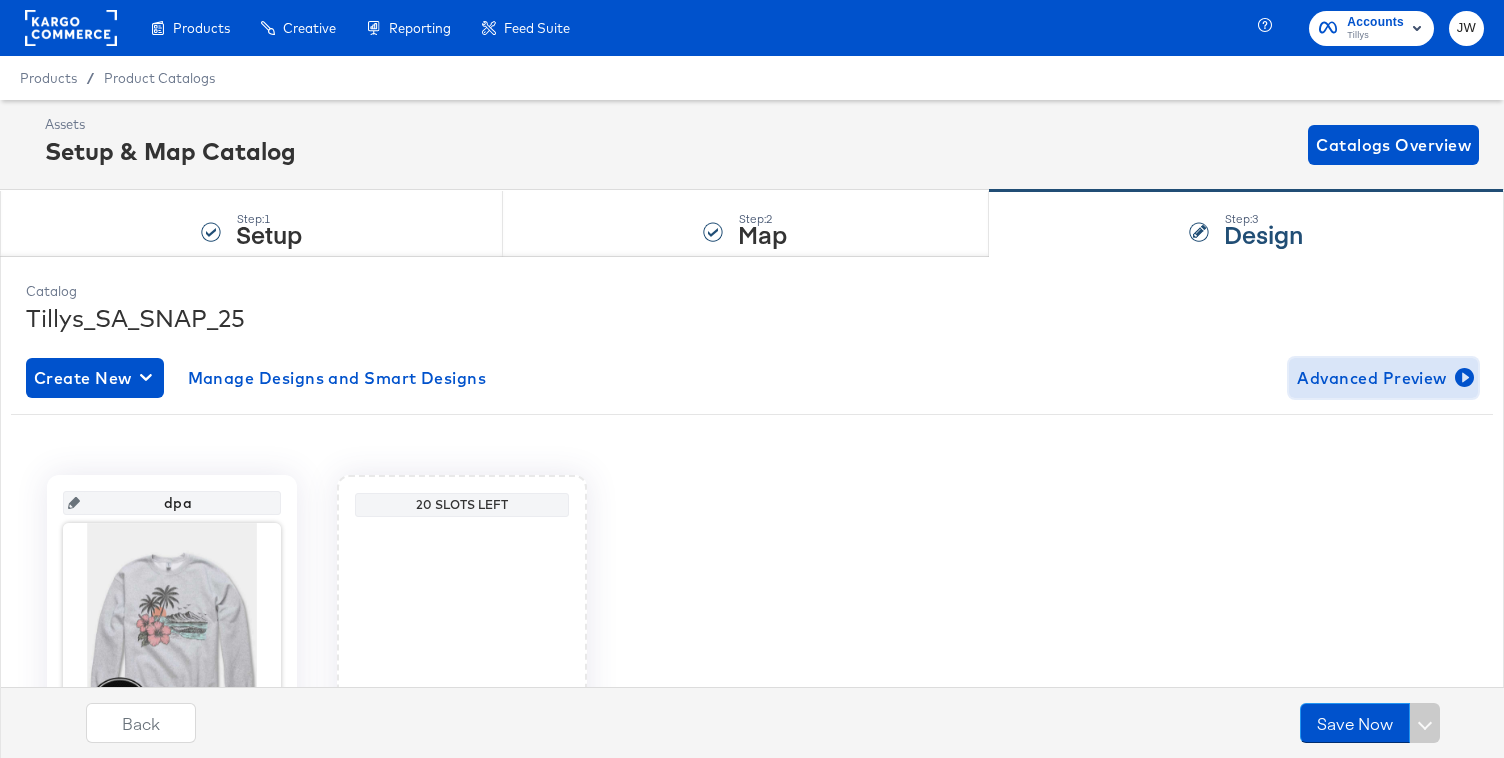 click on "Advanced Preview" at bounding box center [1383, 378] 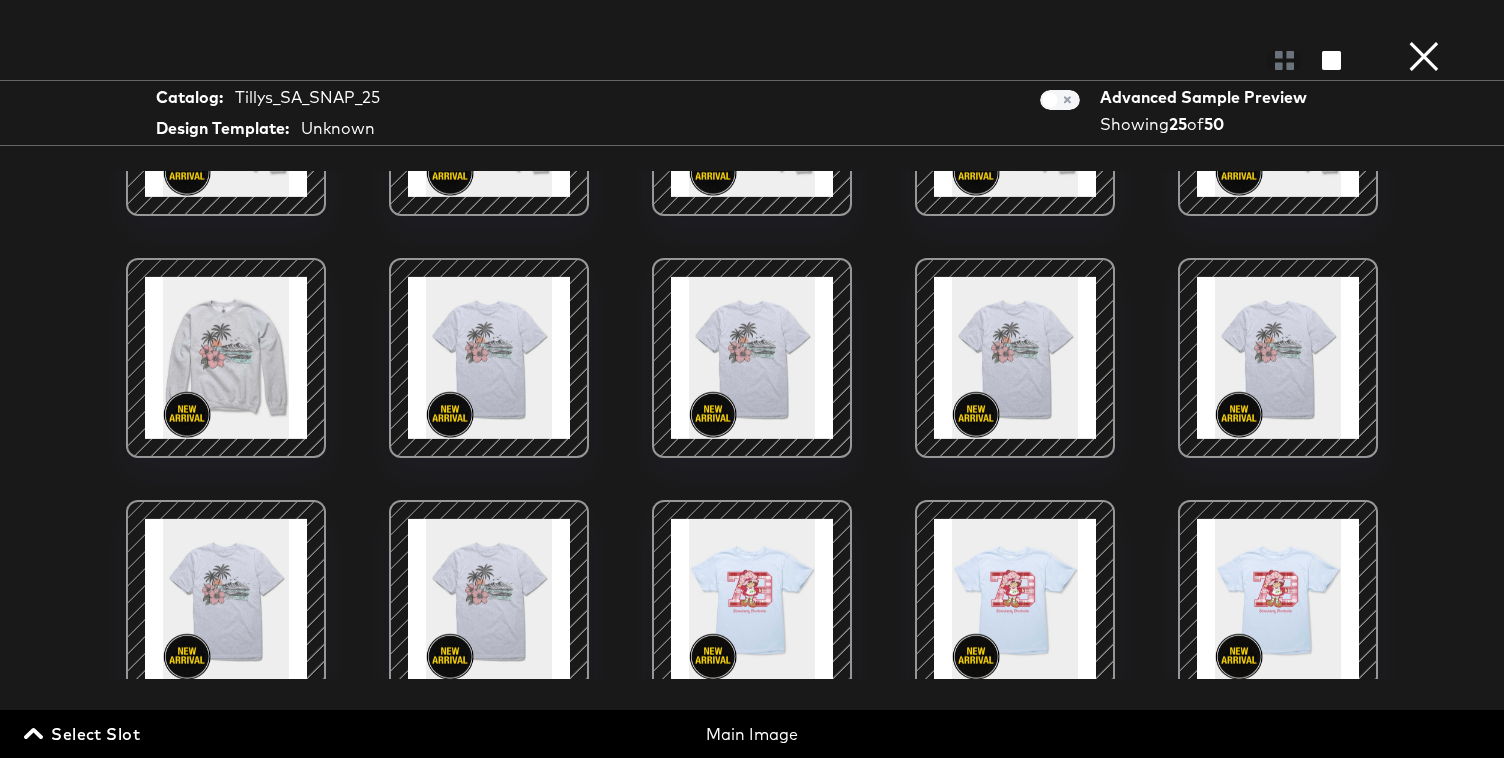 scroll, scrollTop: 0, scrollLeft: 0, axis: both 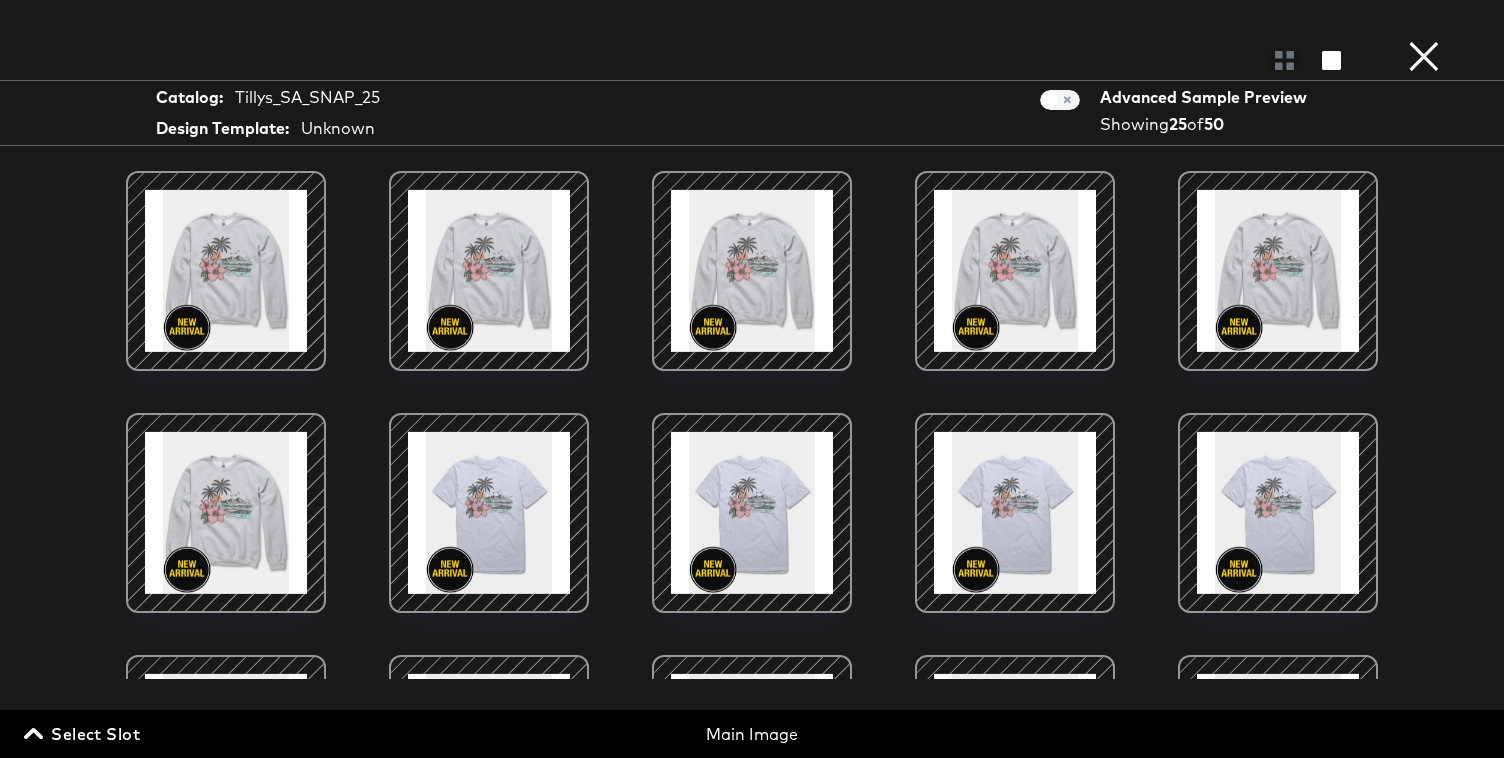 click on "×" at bounding box center [1424, 20] 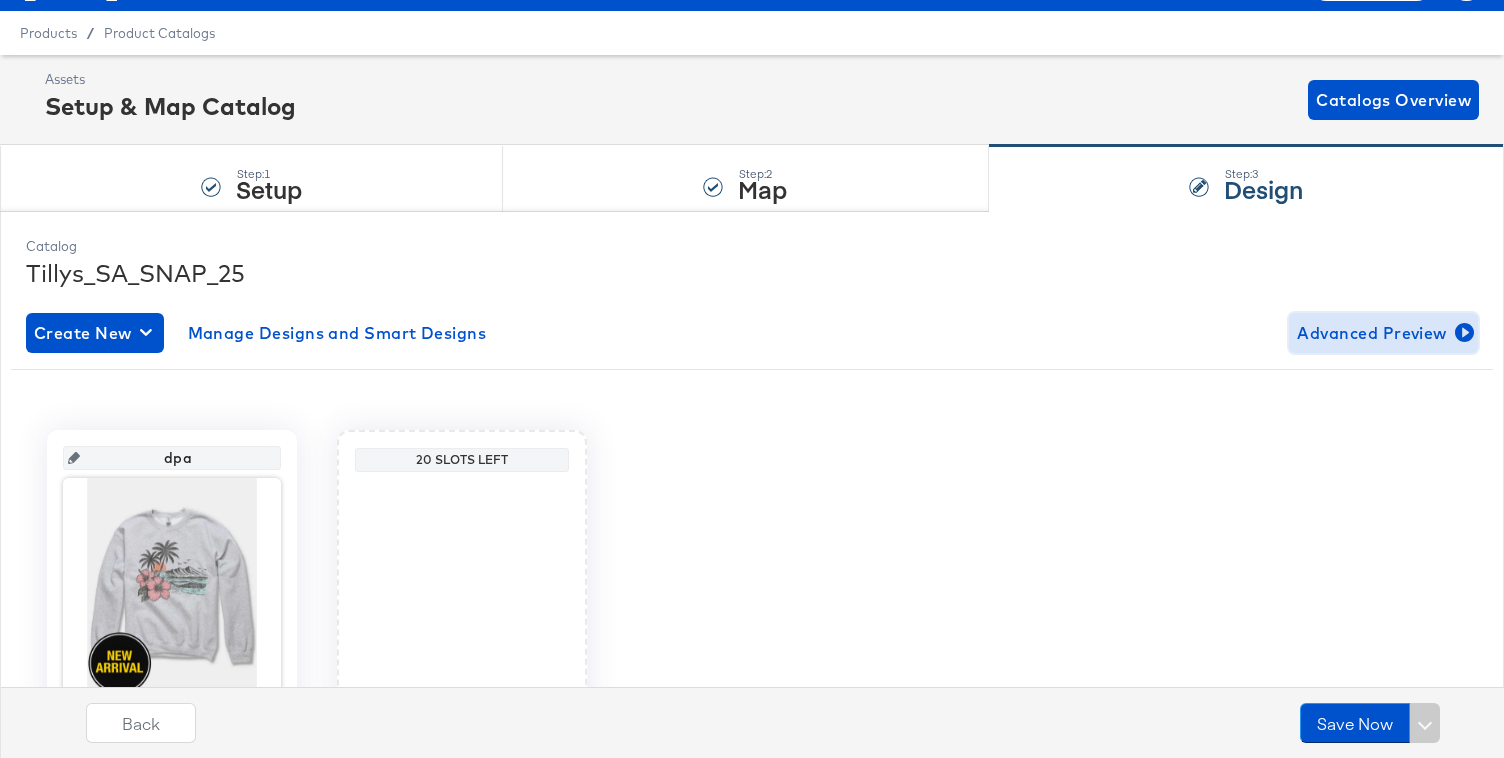 scroll, scrollTop: 26, scrollLeft: 0, axis: vertical 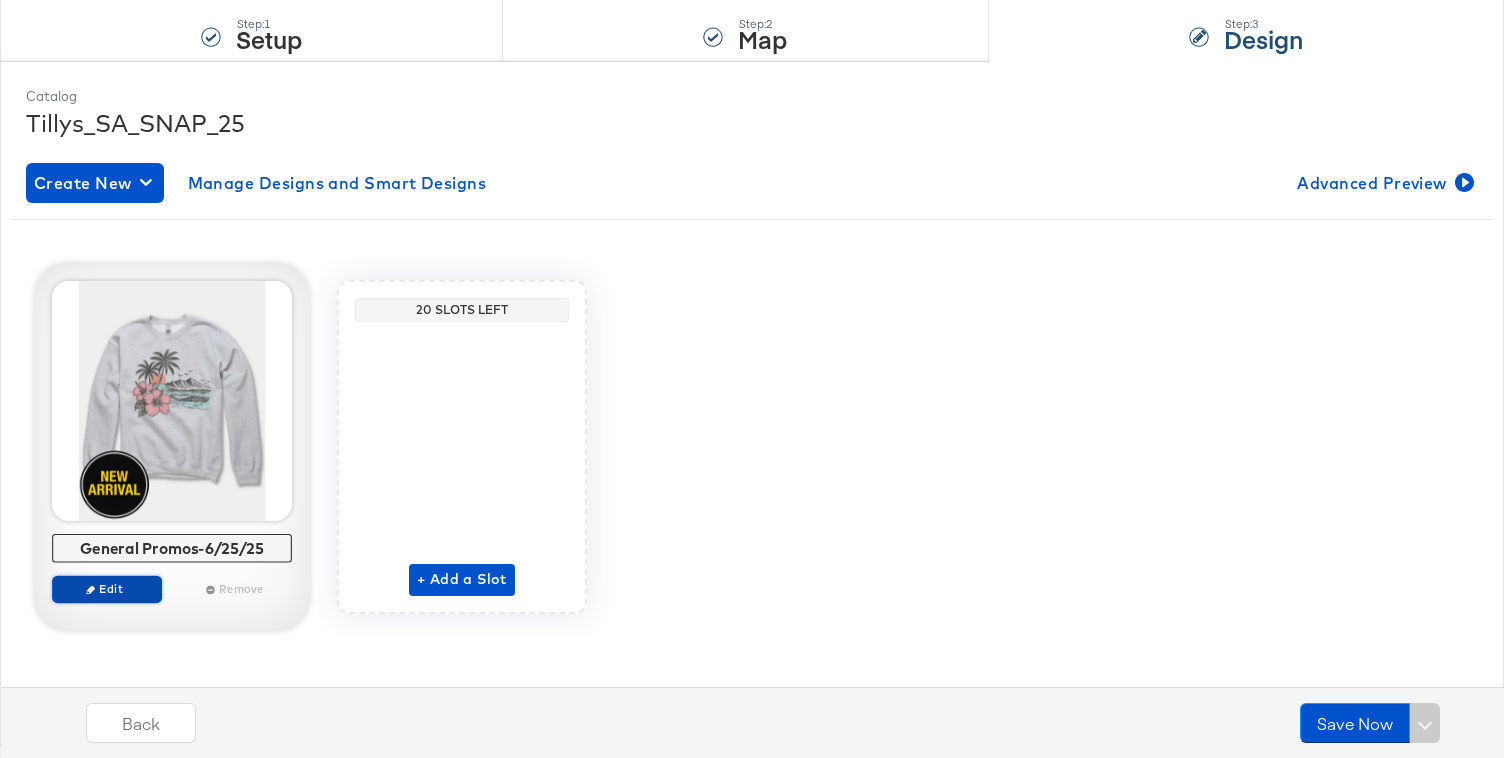 click on "Edit" at bounding box center [107, 588] 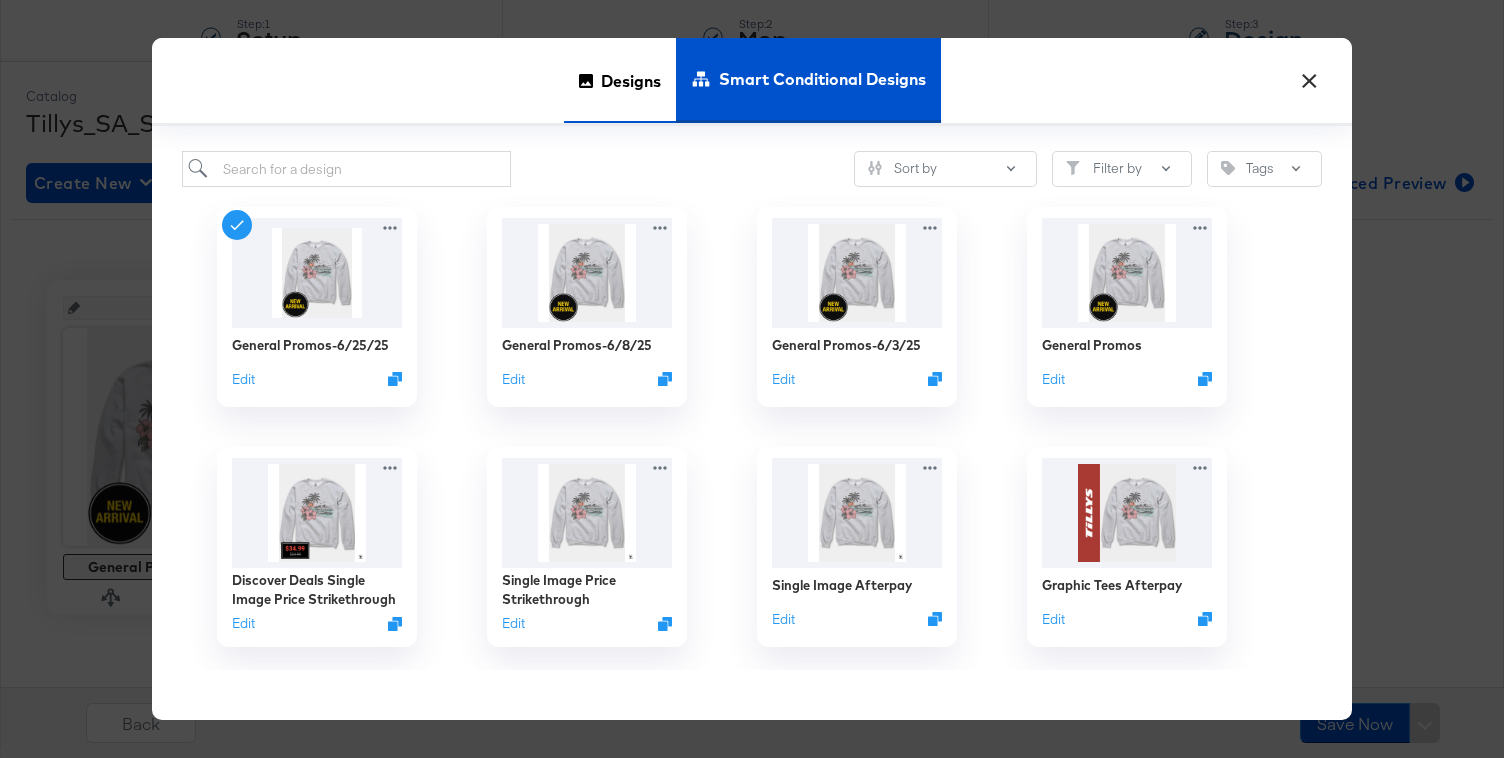 click on "Designs" at bounding box center (631, 80) 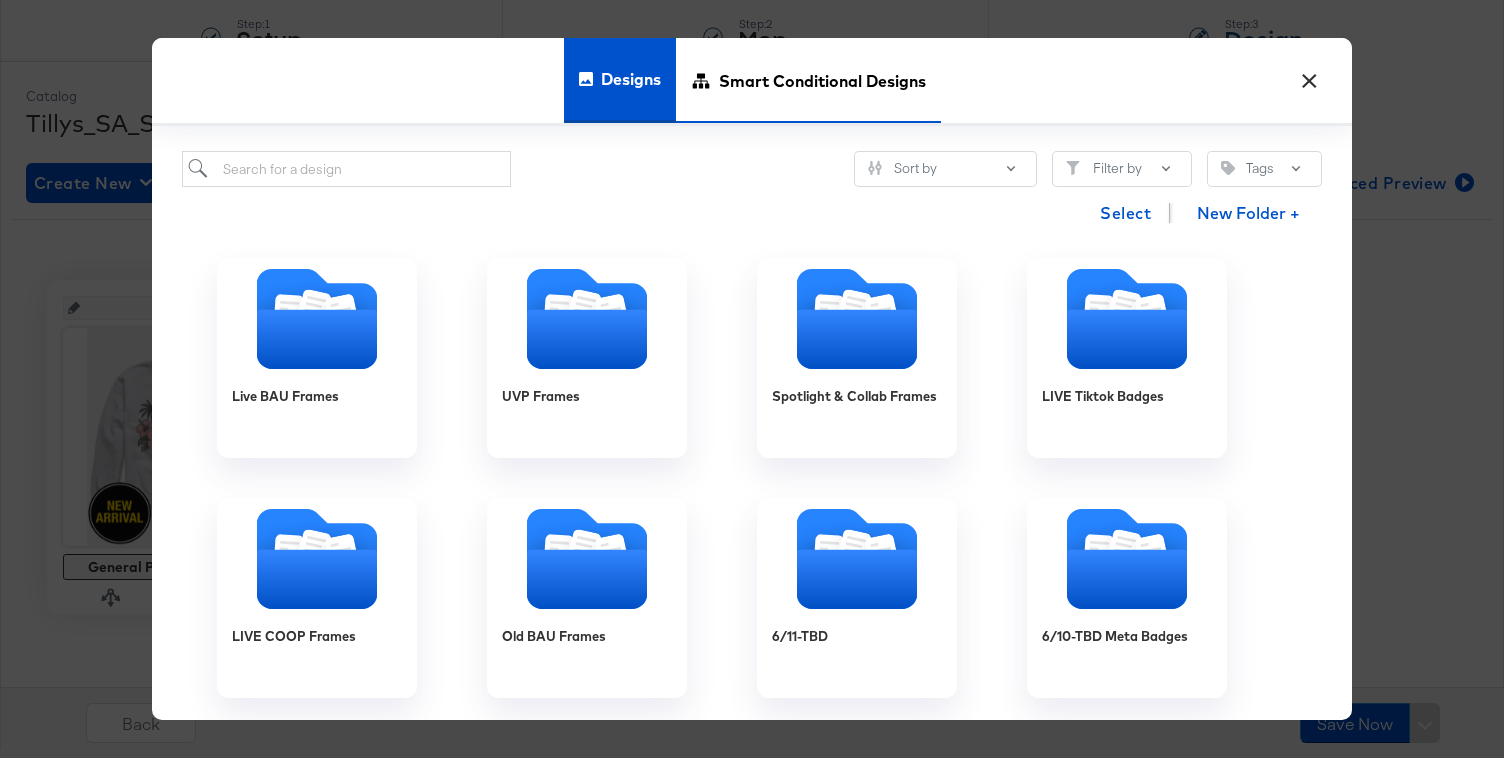 click on "Smart Conditional Designs" at bounding box center (822, 80) 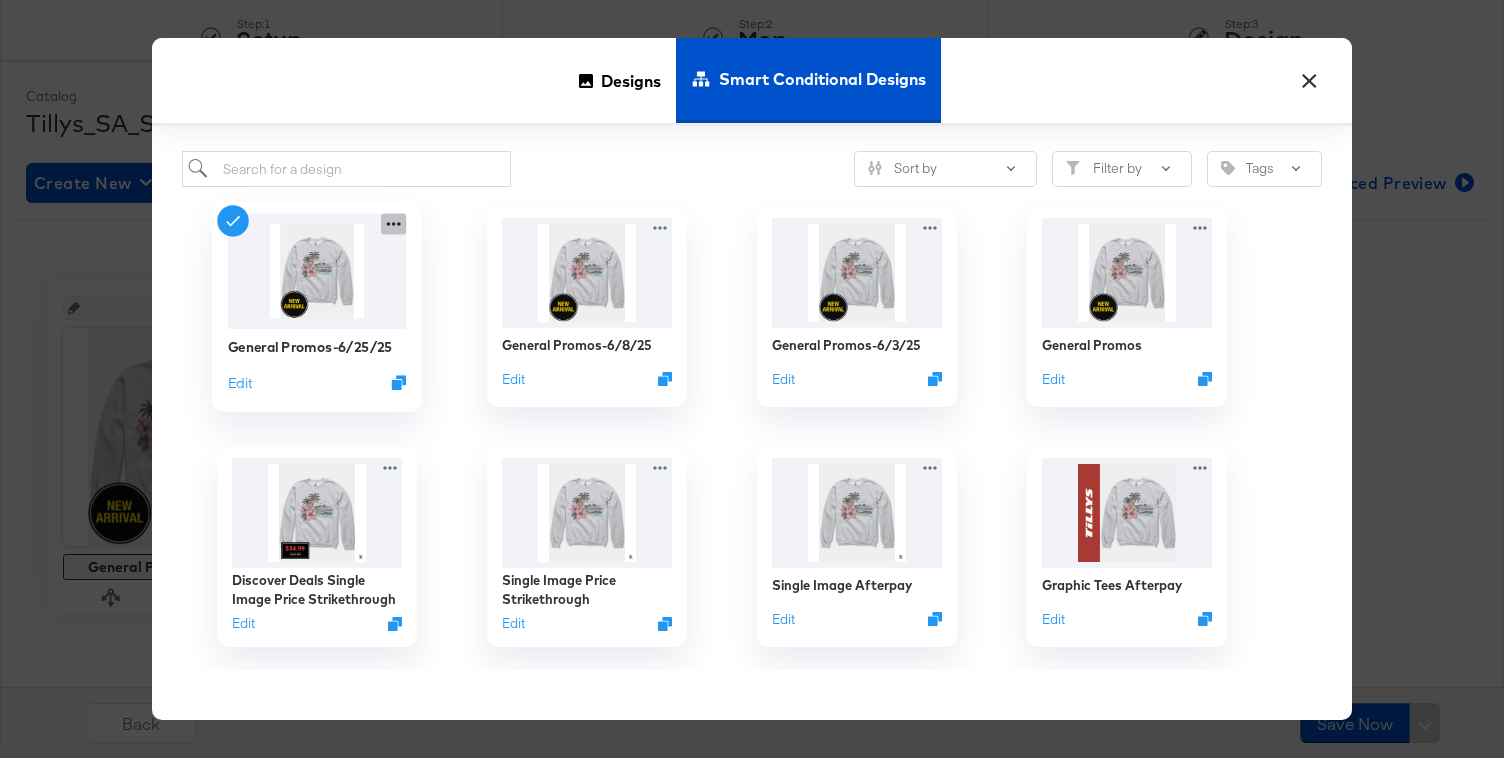 click 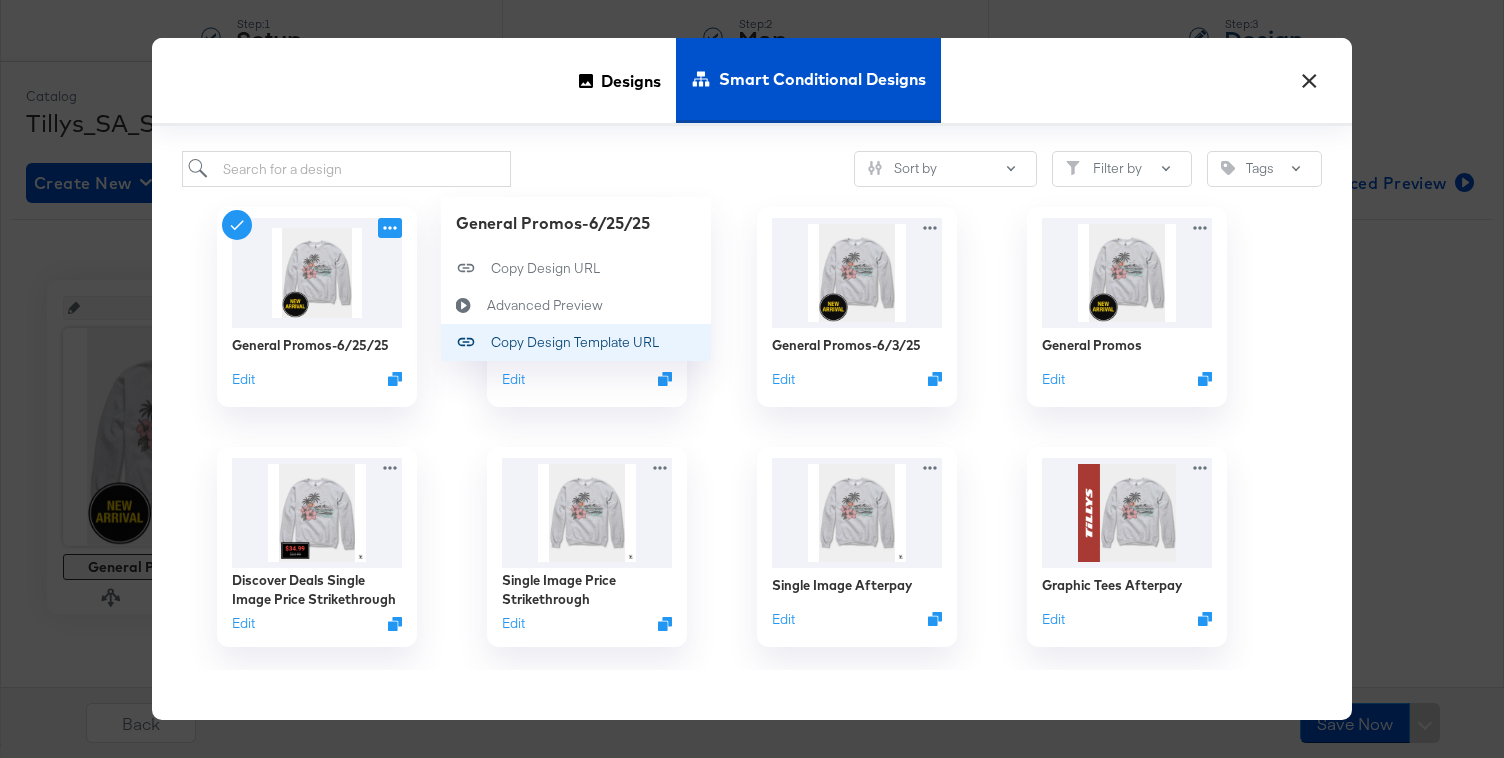 click on "Copy Design Template URL Copy Design Template URL" at bounding box center (491, 343) 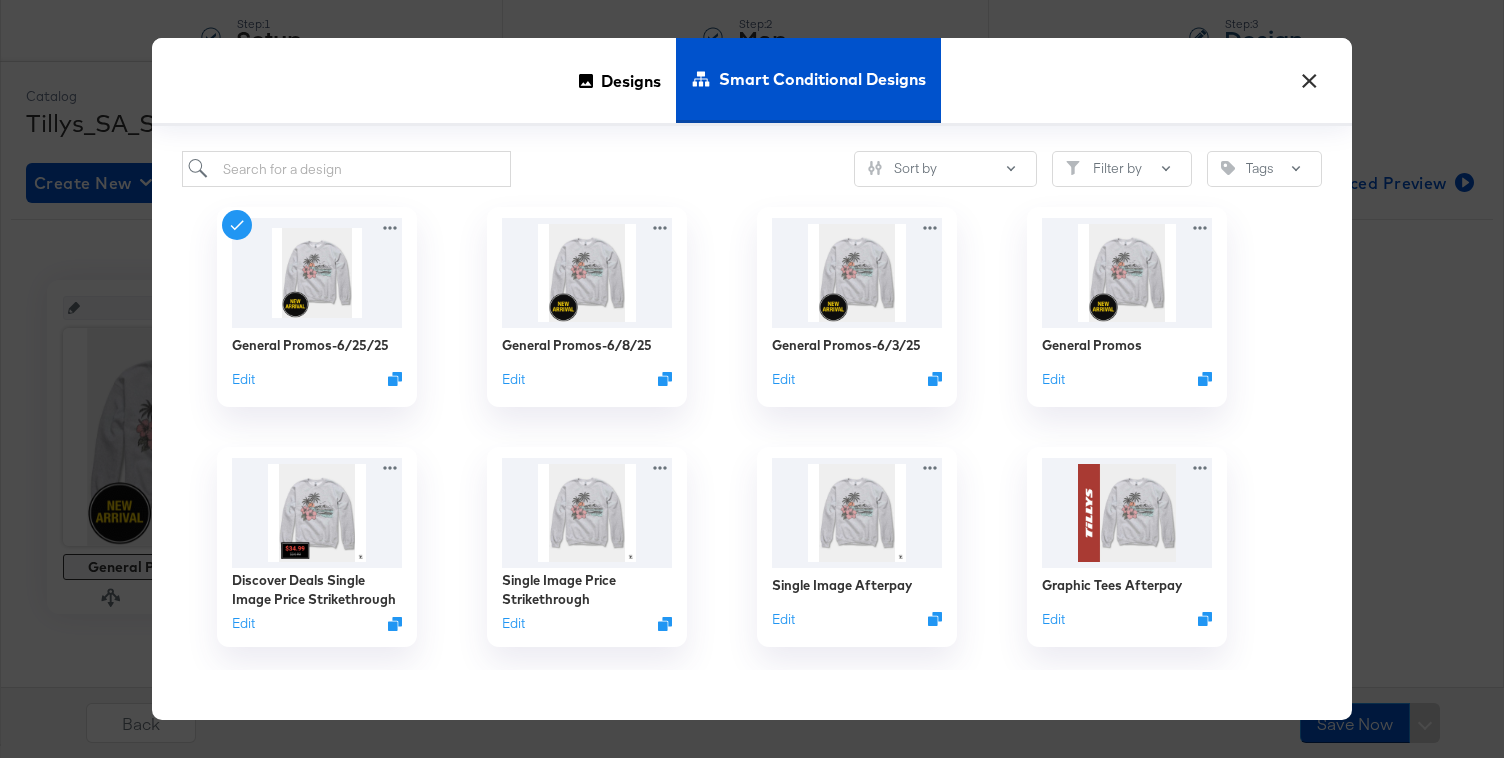 click on "×" at bounding box center [1309, 76] 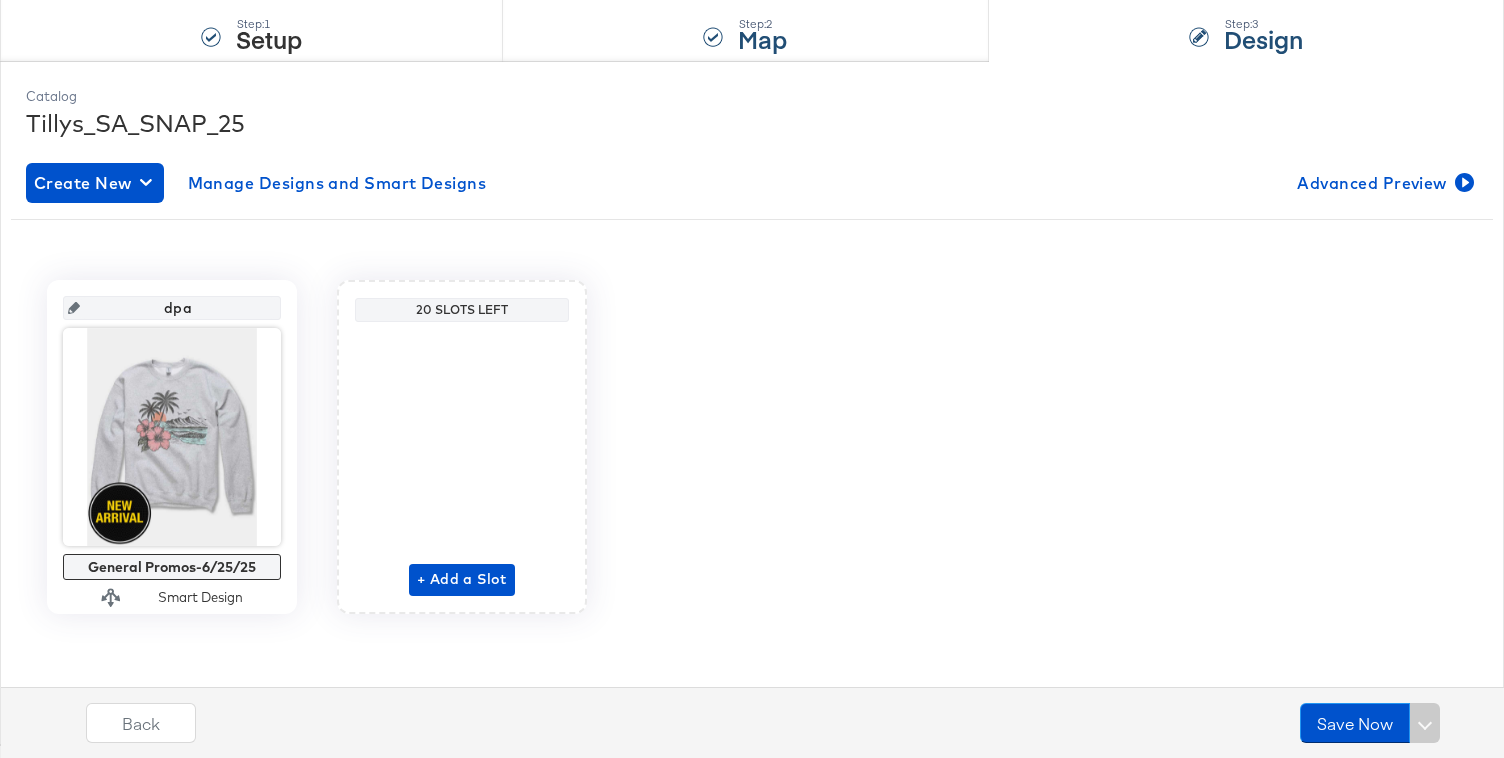 click on "Step:  2   Map" at bounding box center (745, 29) 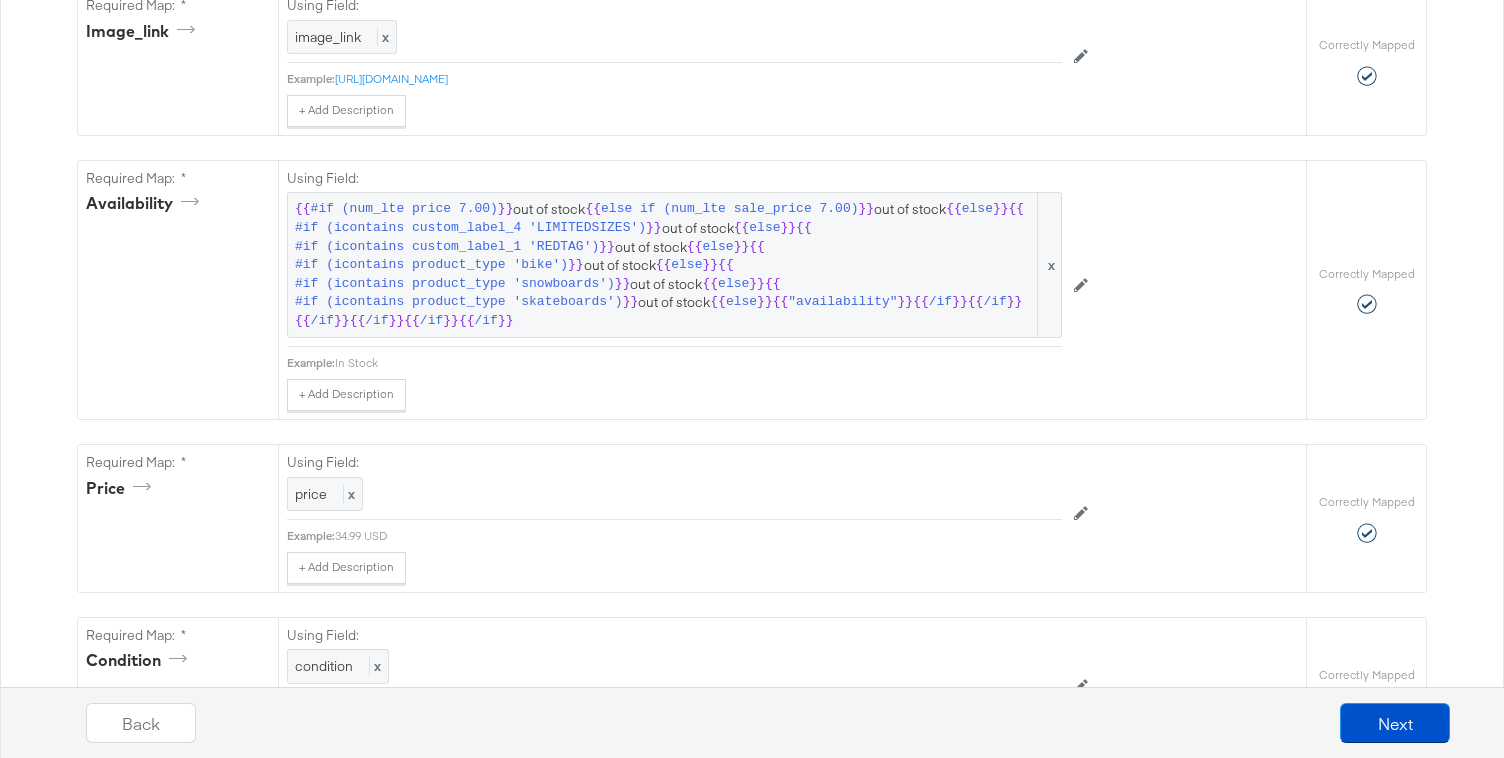 scroll, scrollTop: 693, scrollLeft: 0, axis: vertical 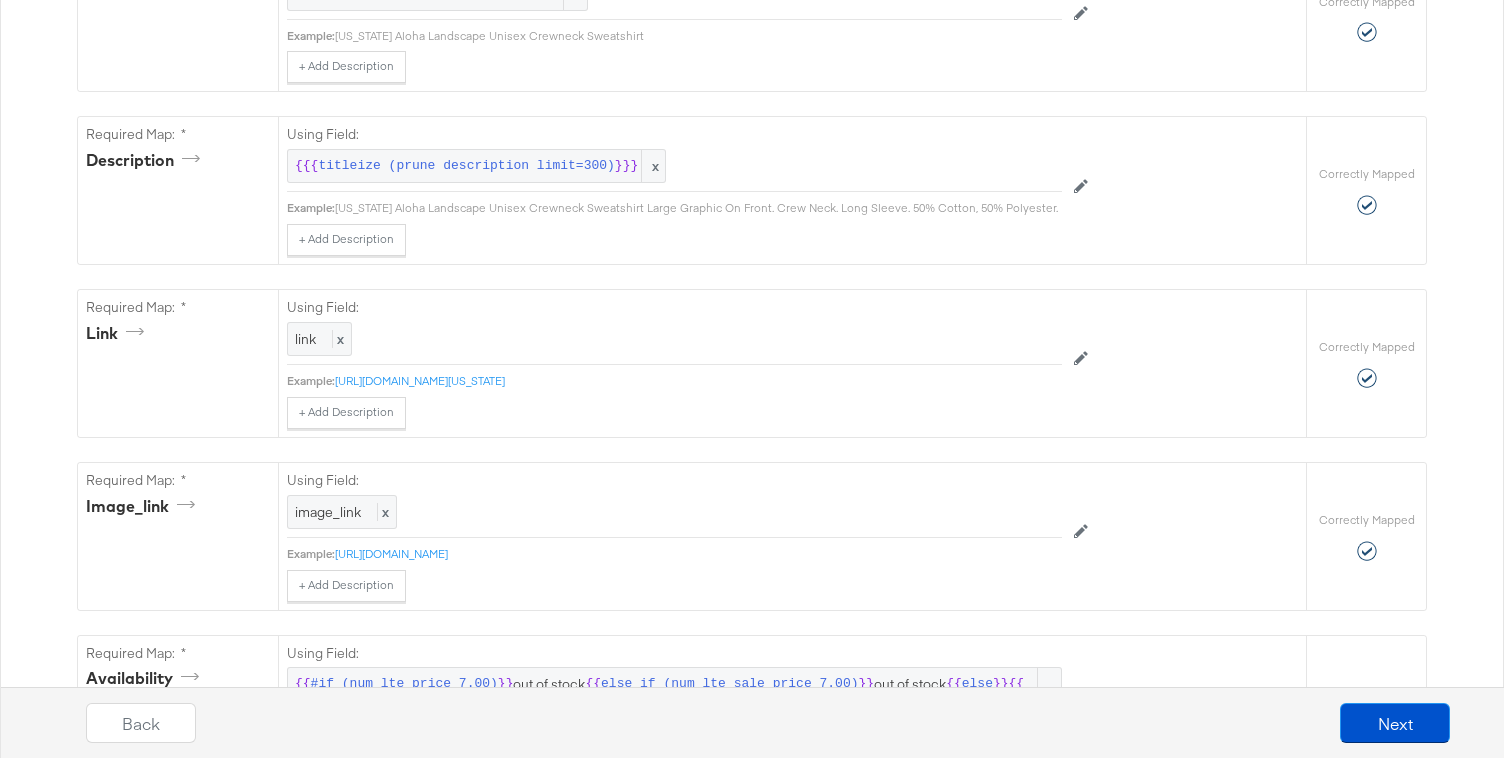 click on "Catalog Mapping Tool Map the required fields to items in your product catalog until each row is marked as correctly mapped.  Edit Rules  Load Mapping  Copy Mapping Required Fields Mapping Options  Correctly Mapped  Needs Mapping Required Map:  * id Using Field: id x Example:  52643459506 + Add Description Add Note Edit Field Correctly Mapped Required Map:  * title Using Field: {{{ clean (prune title limit=65) }}} x Example:  HAWAII Aloha Landscape Unisex Crewneck Sweatshirt + Add Description Add Note Edit Field Correctly Mapped Required Map:  * description Using Field: {{{ titleize (prune description limit=300) }}} x Example:  Hawaii Aloha Landscape Unisex Crewneck Sweatshirt Large Graphic On Front. Crew Neck. Long Sleeve. 50% Cotton, 50% Polyester. Machine Wash.this Item Is Unisex Fit And Sizing.officially Licensed.this Item Is Made To Order And May Take A Few Extra Days To Process. All Other Products In Your Order Will... + Add Description Add Note Edit Field Correctly Mapped Required Map:  * link" at bounding box center (752, 2653) 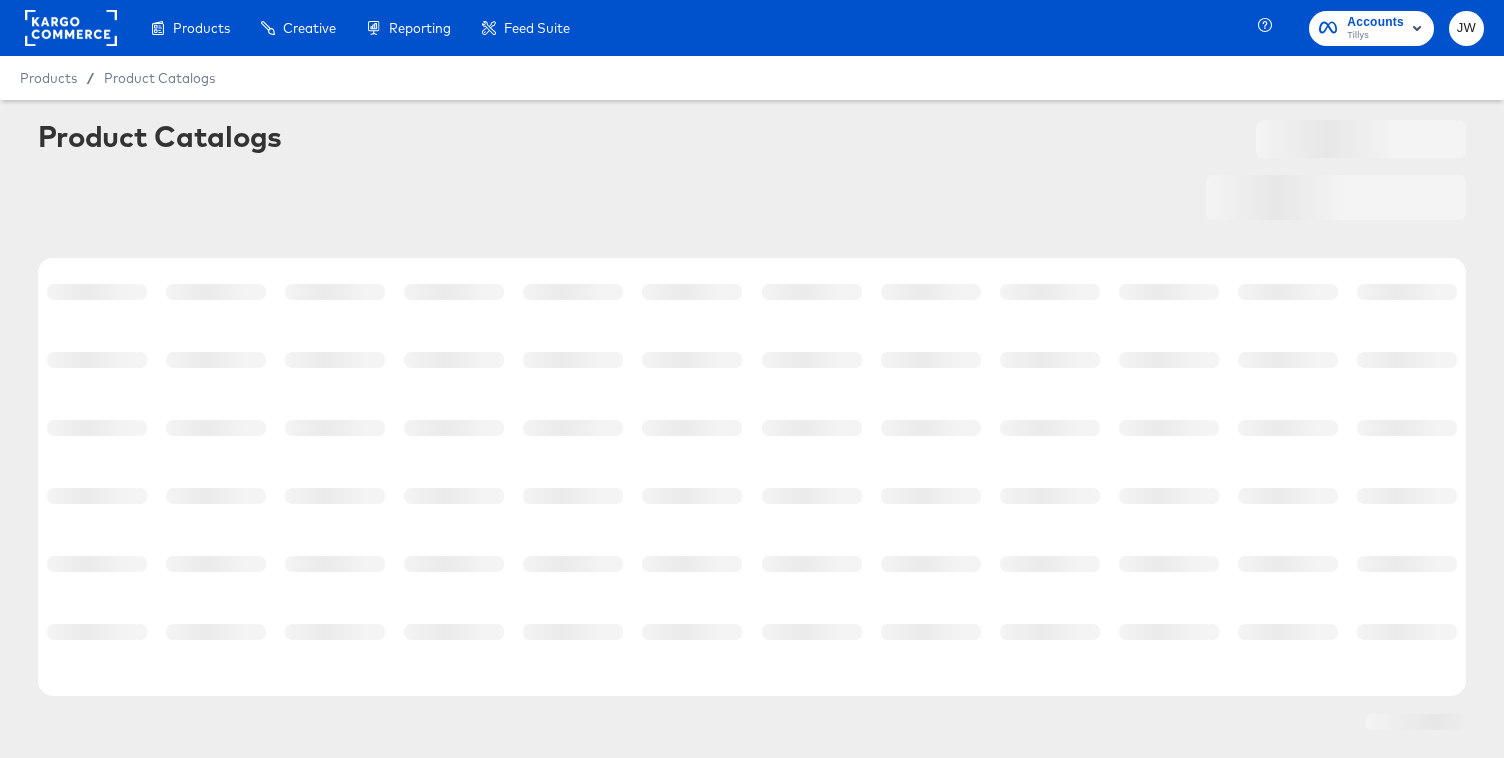 click 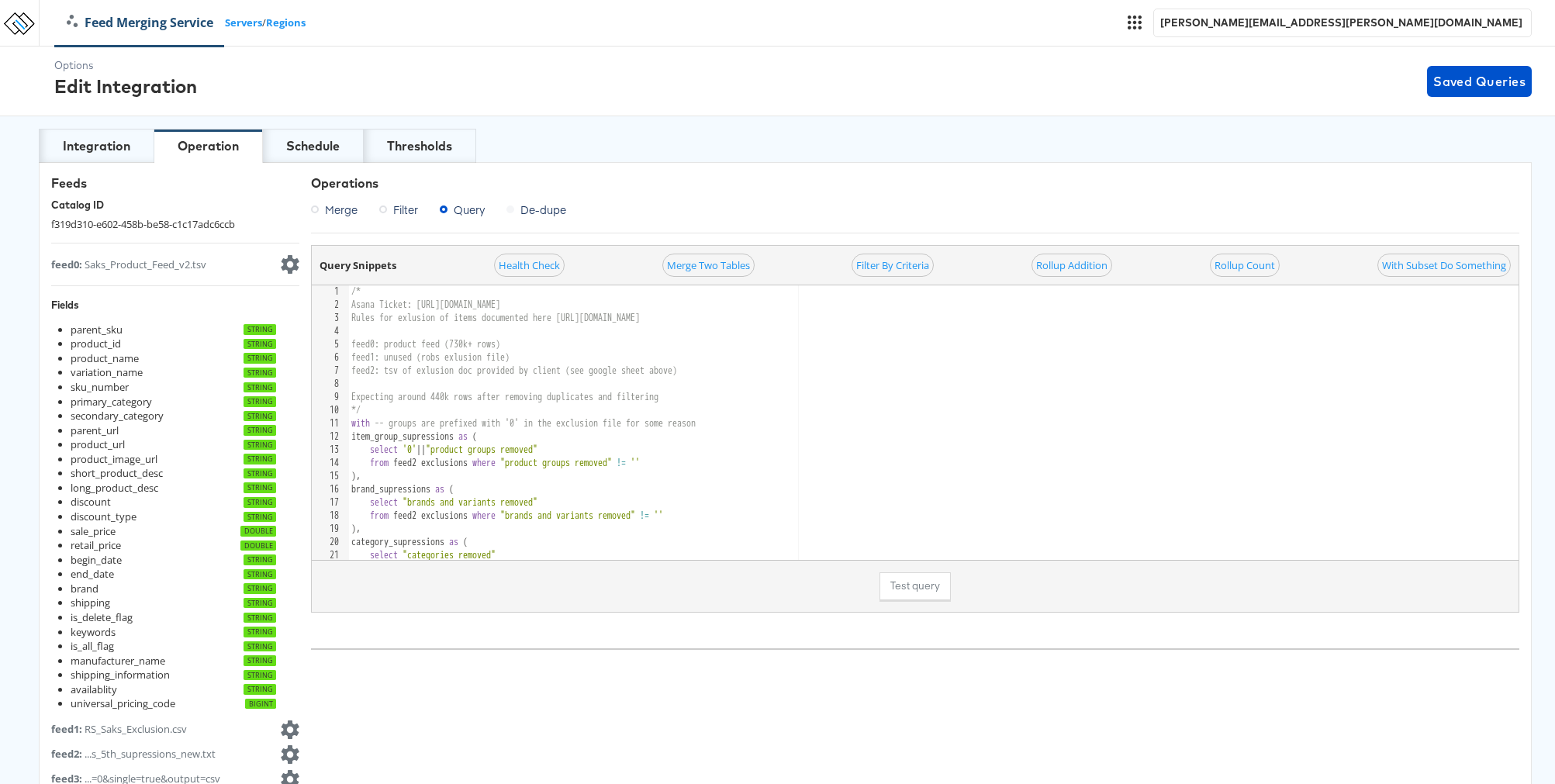scroll, scrollTop: 119, scrollLeft: 0, axis: vertical 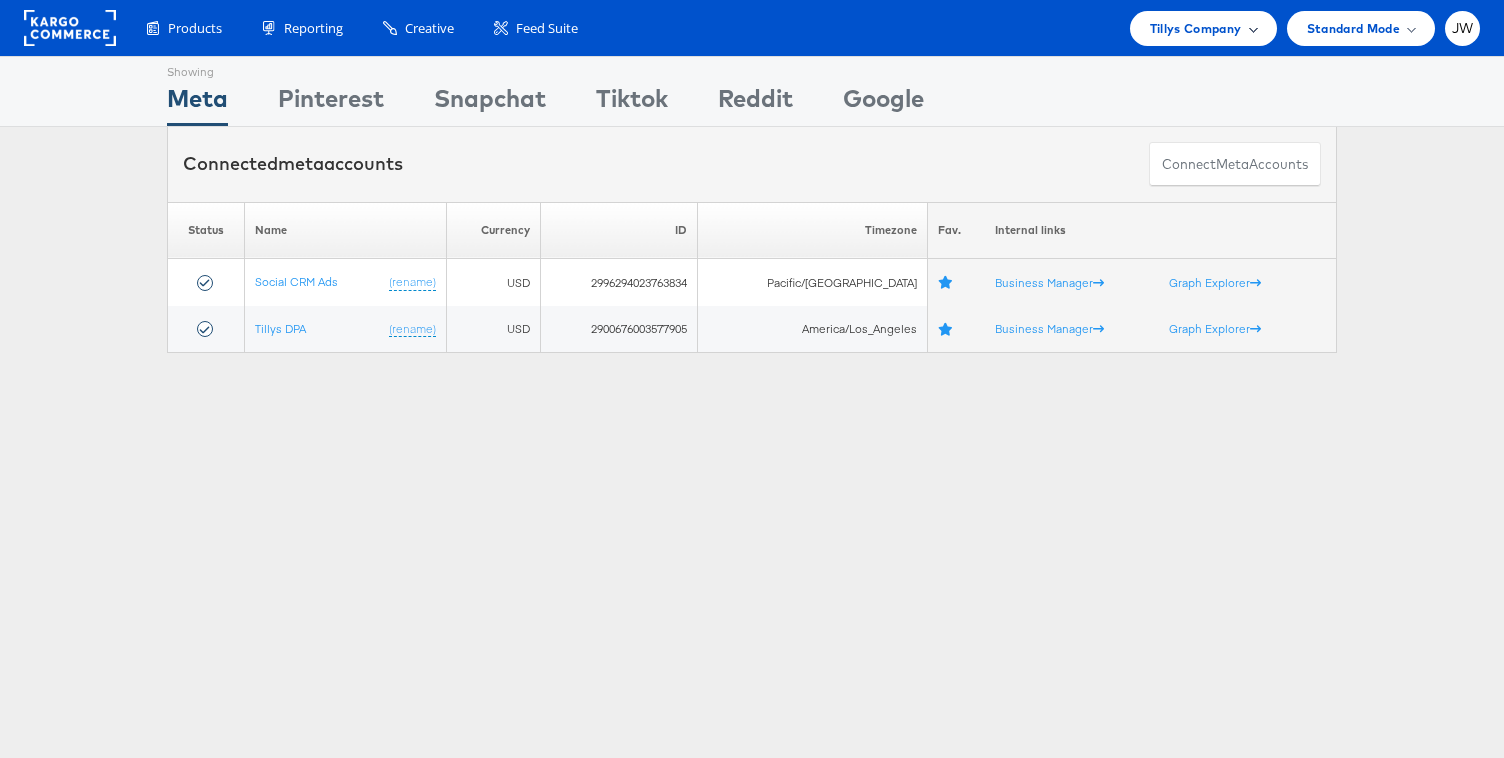 click on "Tillys Company" at bounding box center (1196, 28) 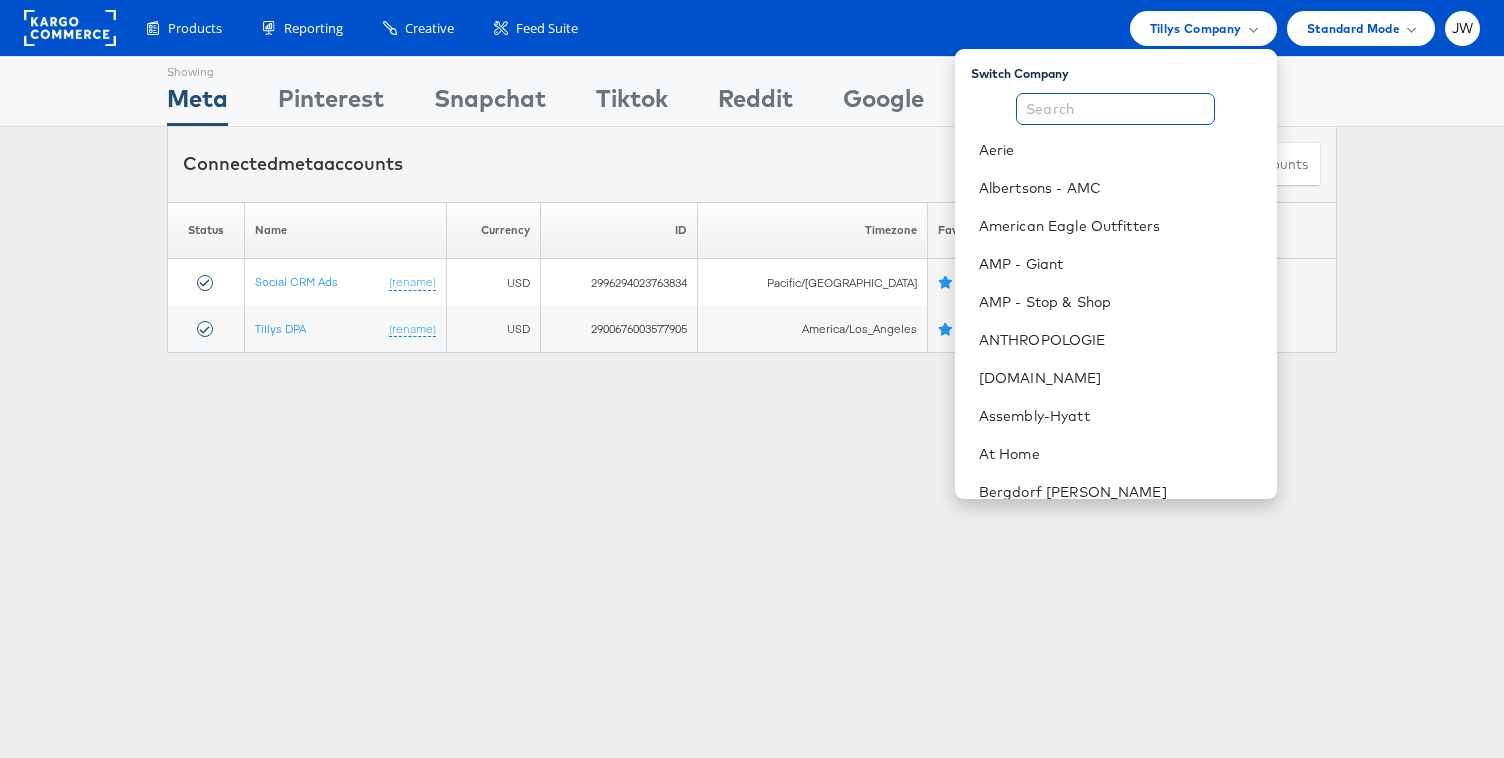 click at bounding box center [1115, 109] 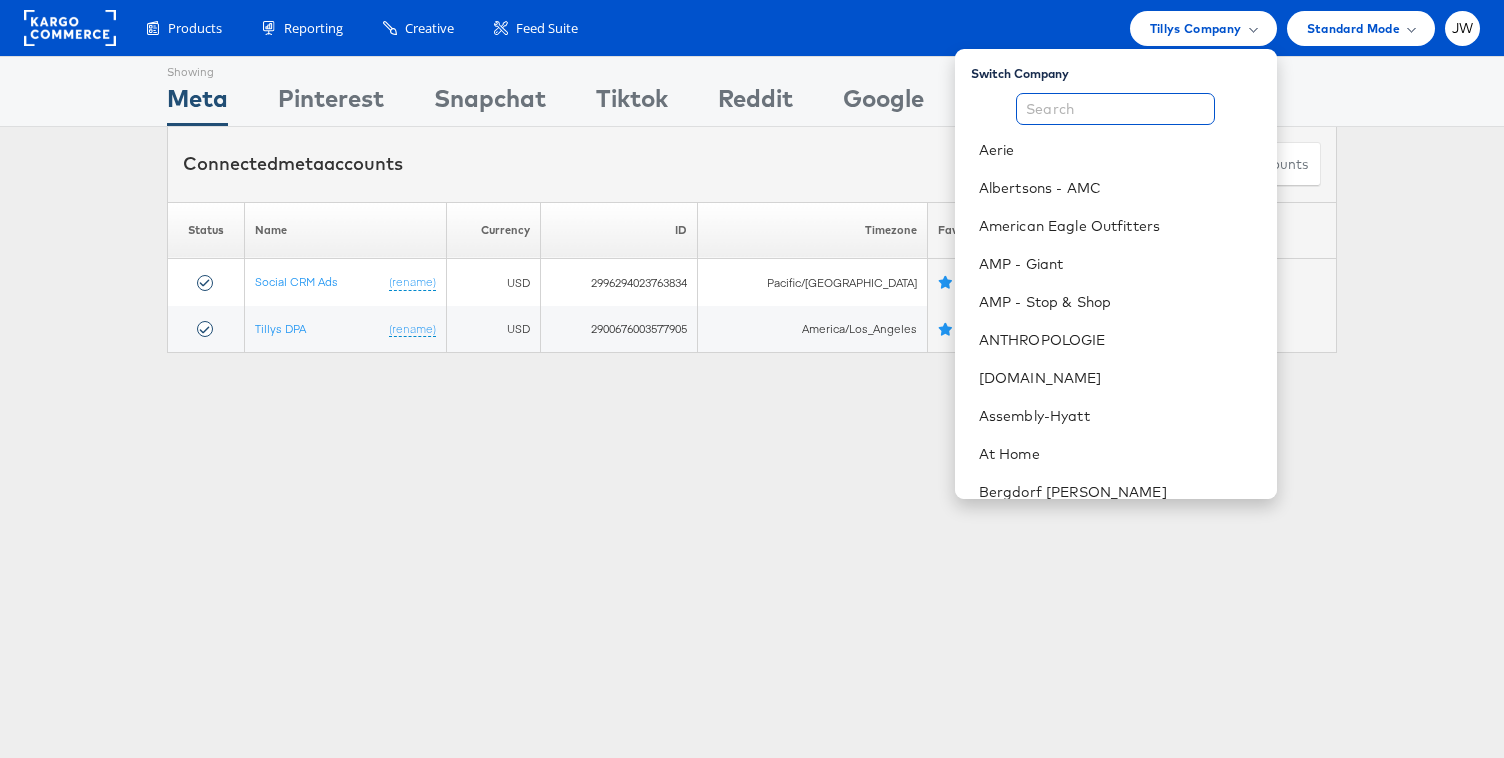 type on "m" 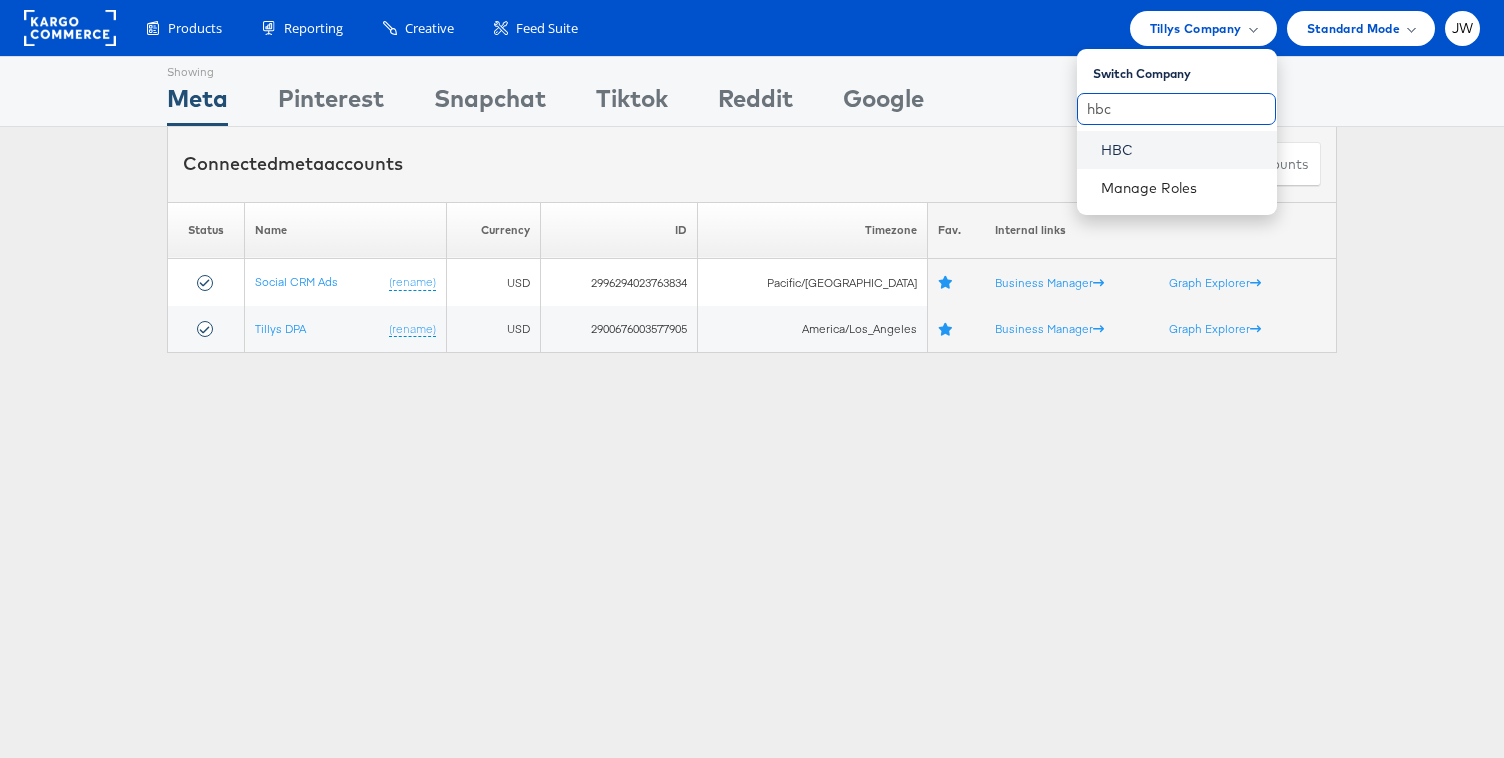 type on "hbc" 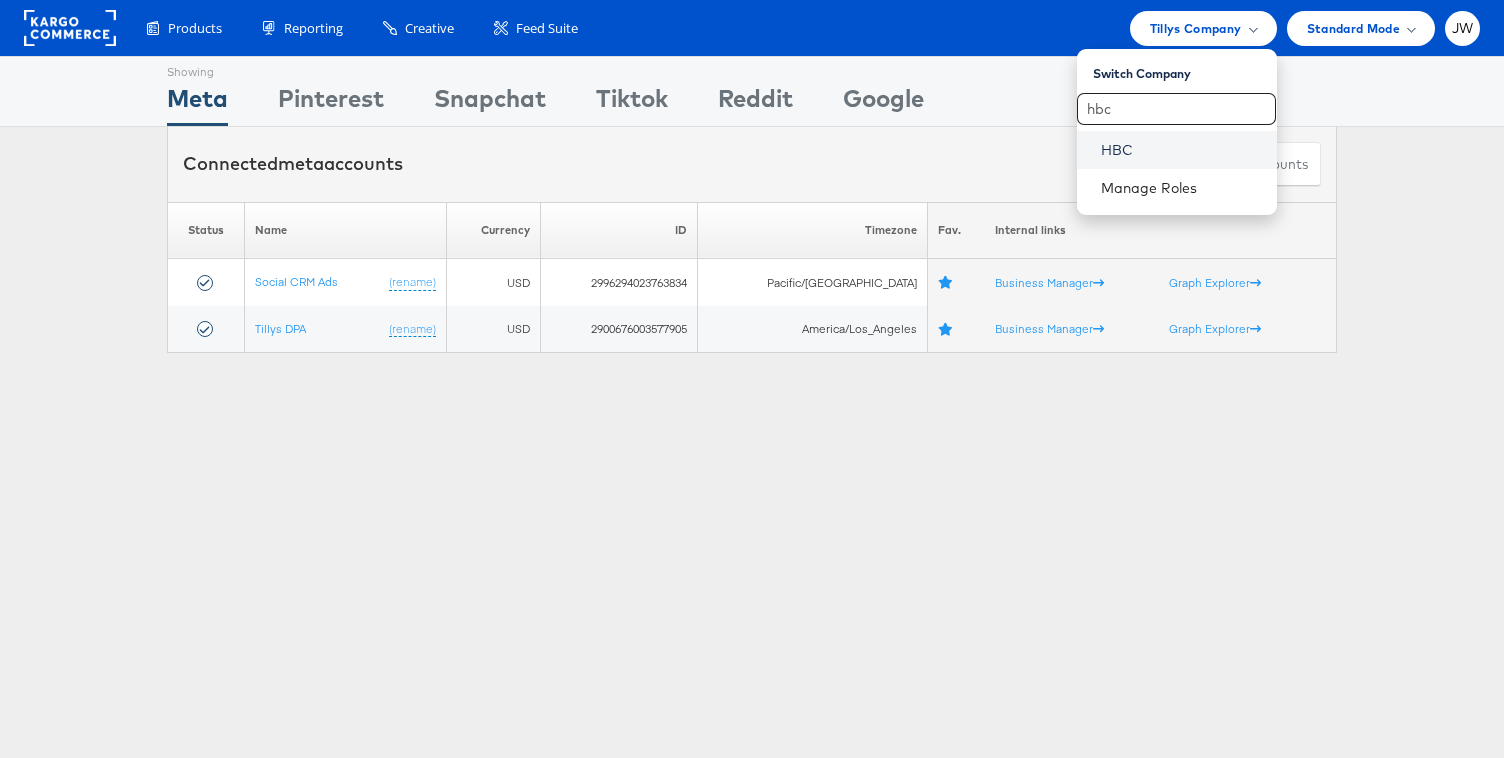 click on "HBC" at bounding box center (1181, 150) 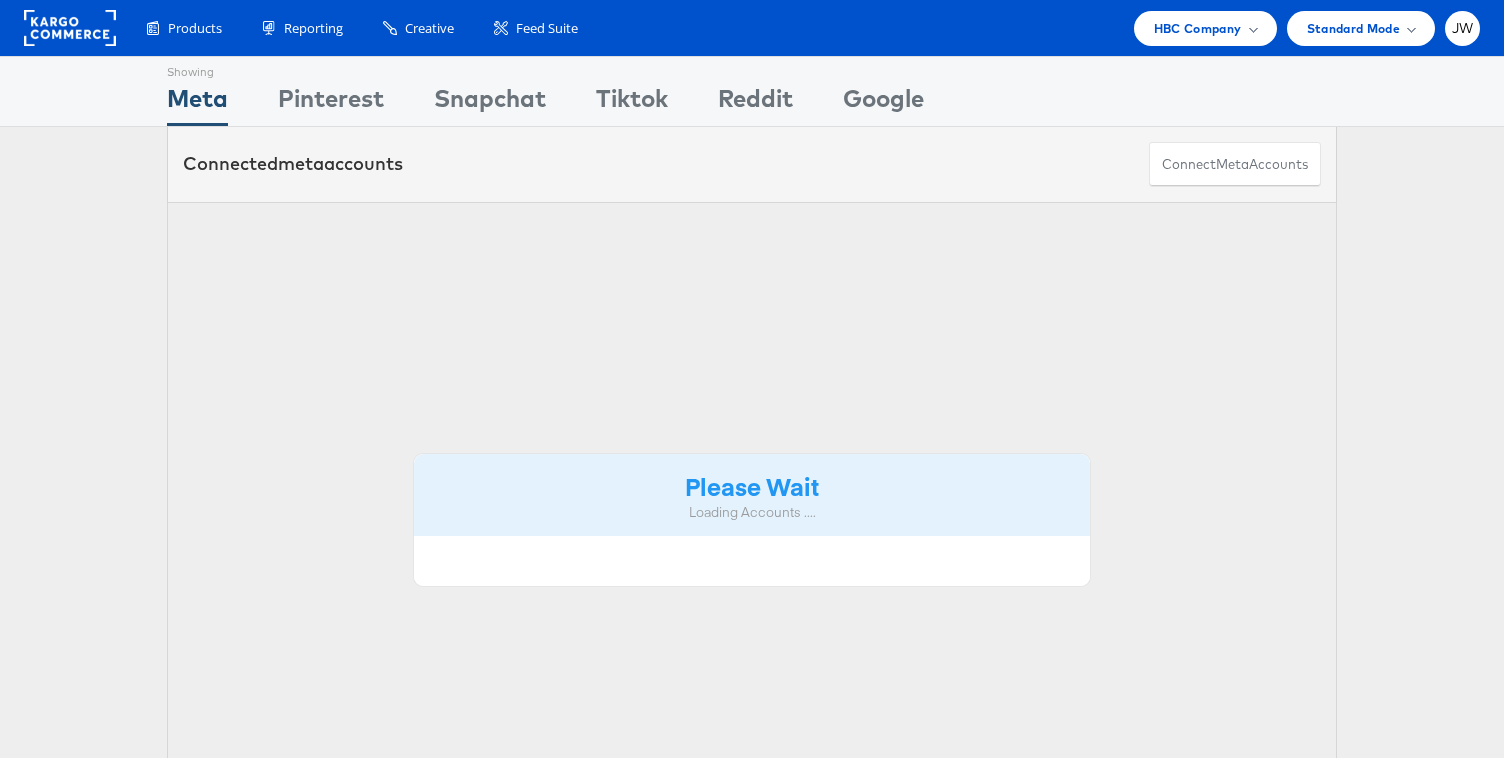 scroll, scrollTop: 0, scrollLeft: 0, axis: both 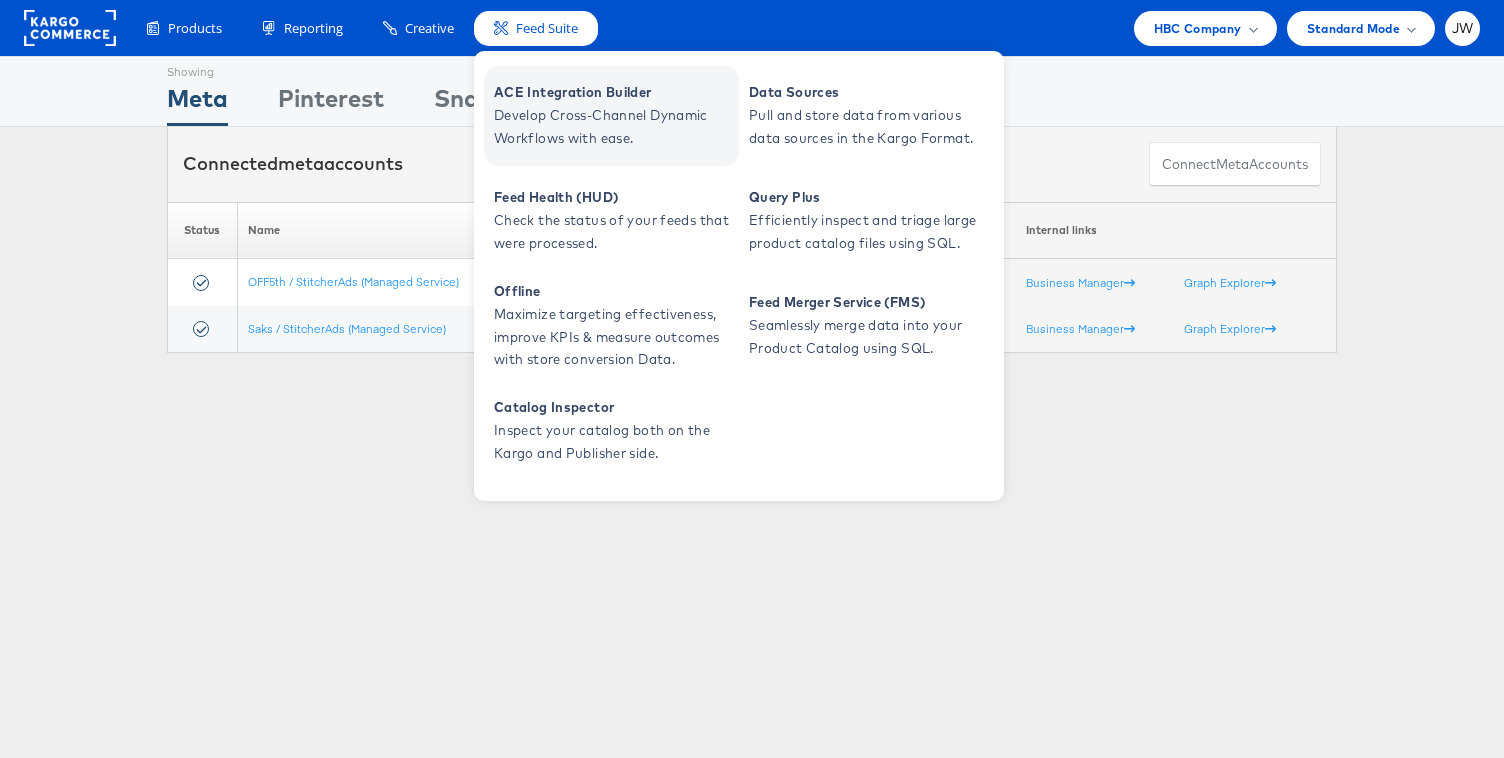 click on "Develop Cross-Channel Dynamic Workflows with ease." at bounding box center [614, 127] 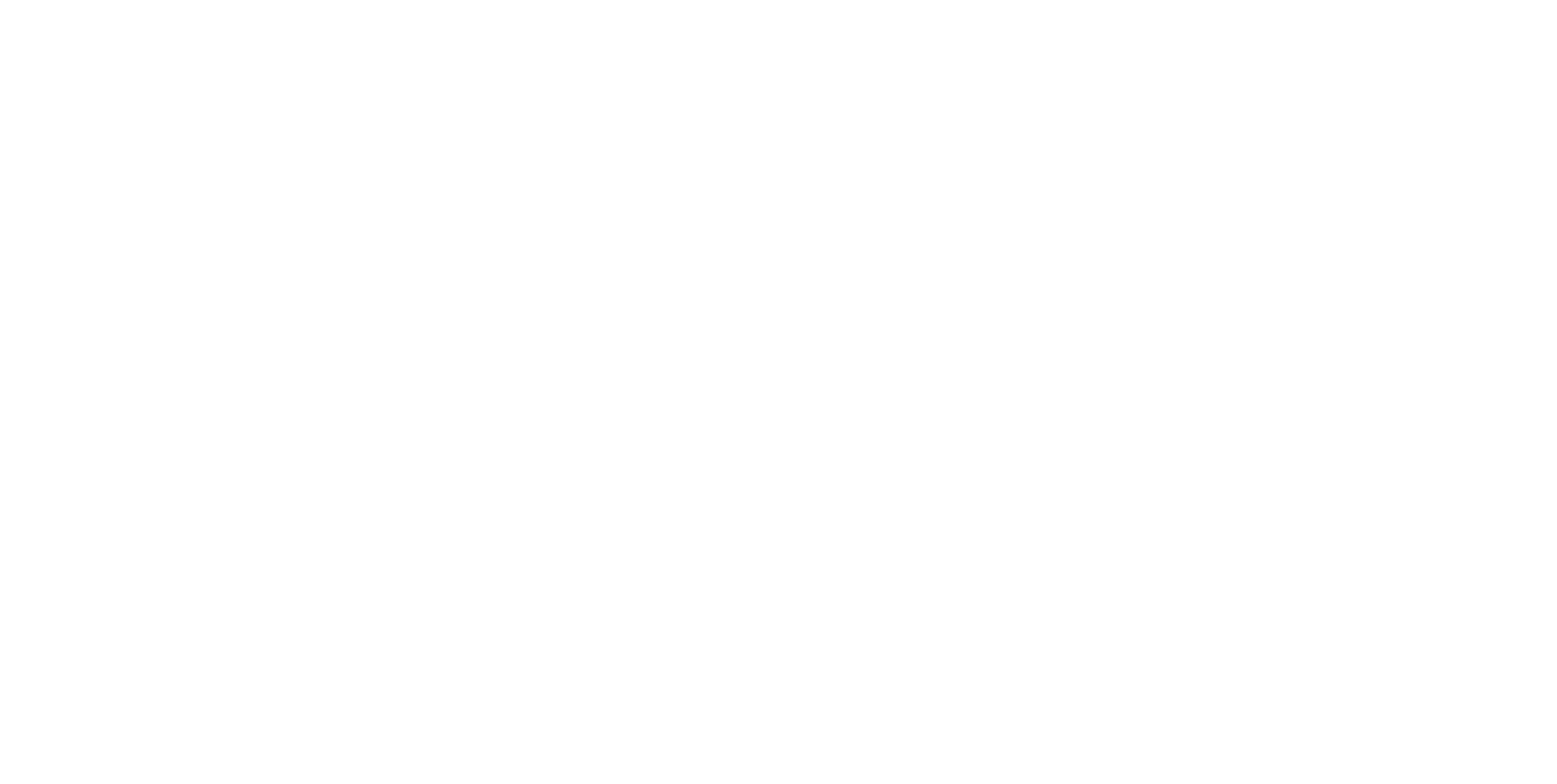 scroll, scrollTop: 0, scrollLeft: 0, axis: both 